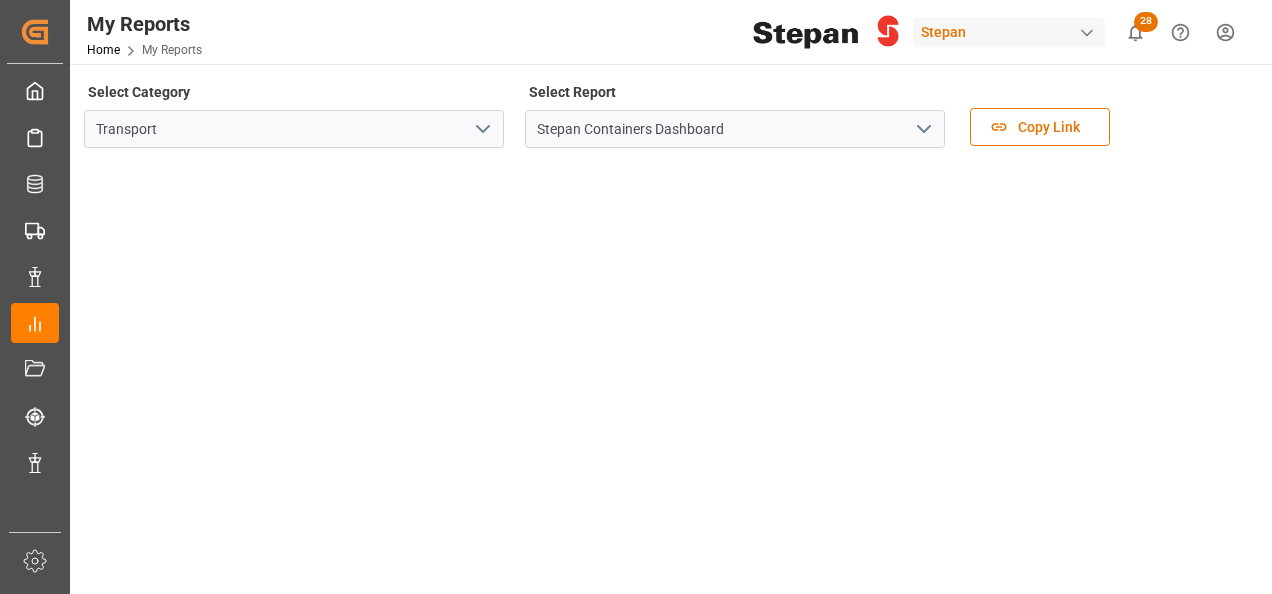 scroll, scrollTop: 0, scrollLeft: 0, axis: both 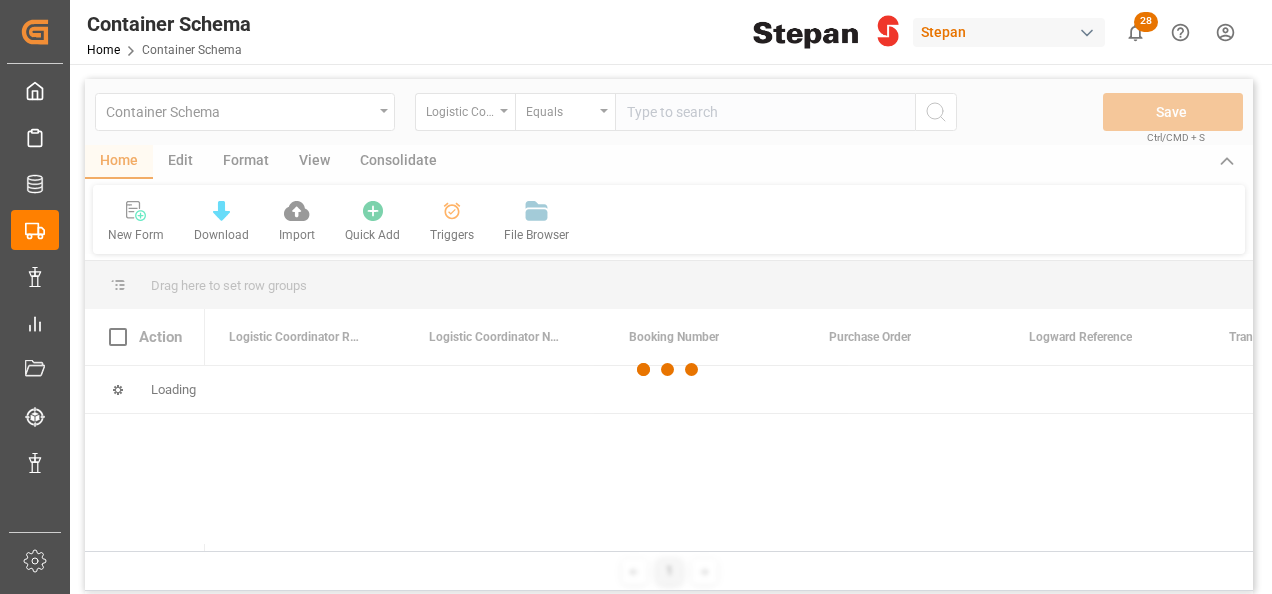 click at bounding box center [669, 370] 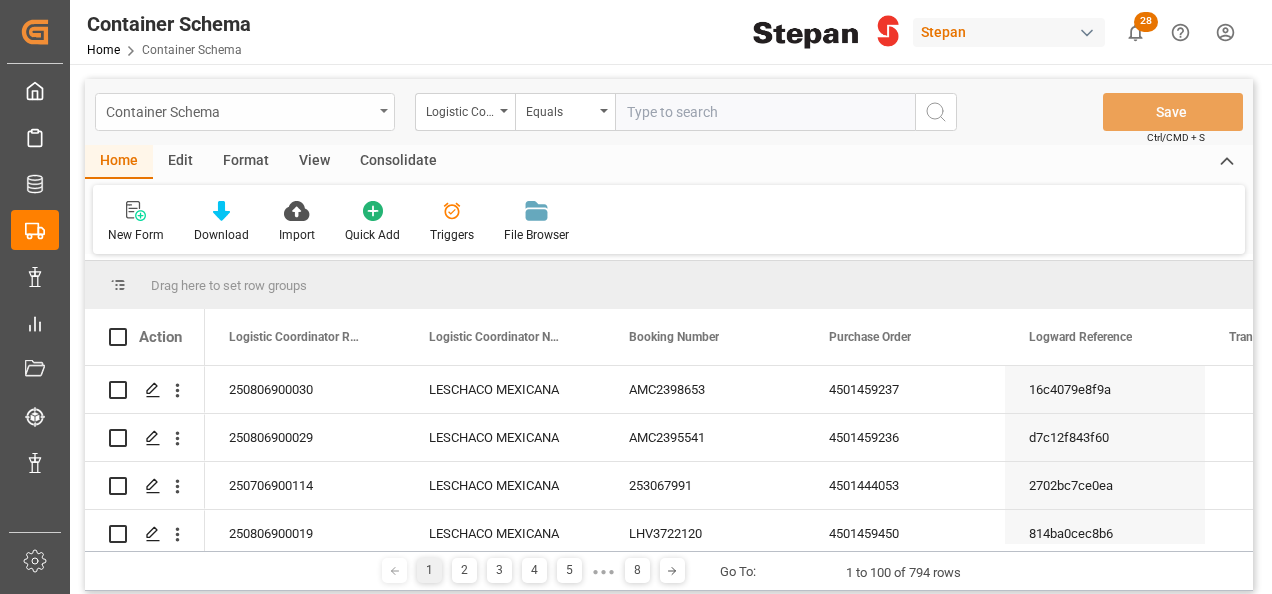 click on "Container Schema" at bounding box center [245, 112] 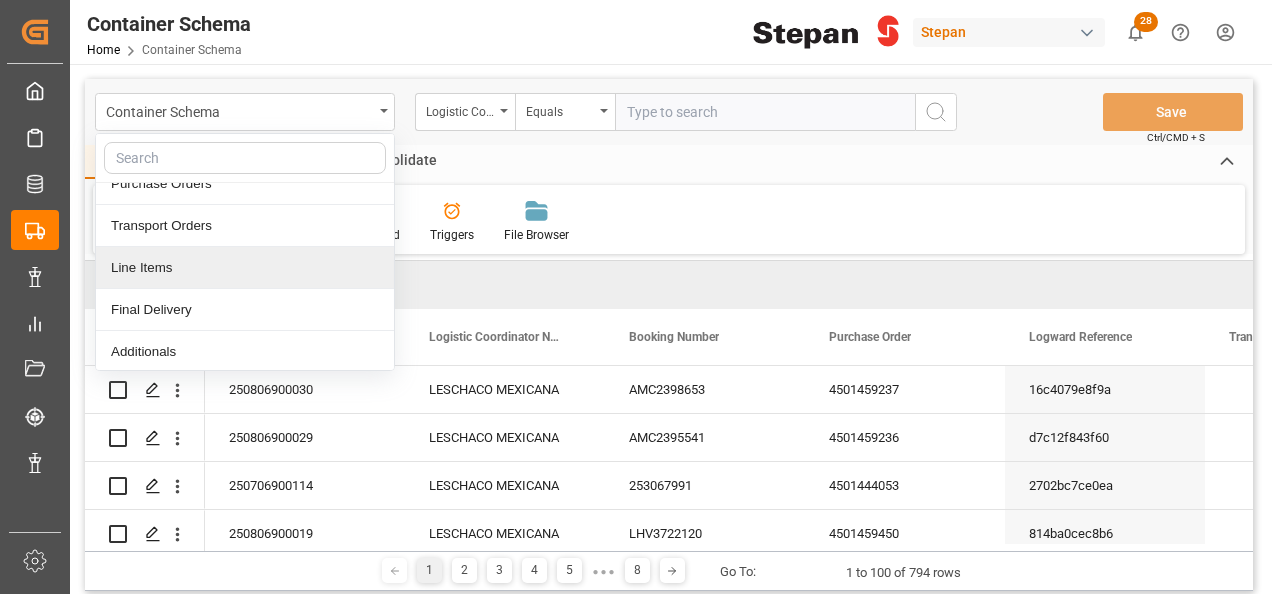 scroll, scrollTop: 100, scrollLeft: 0, axis: vertical 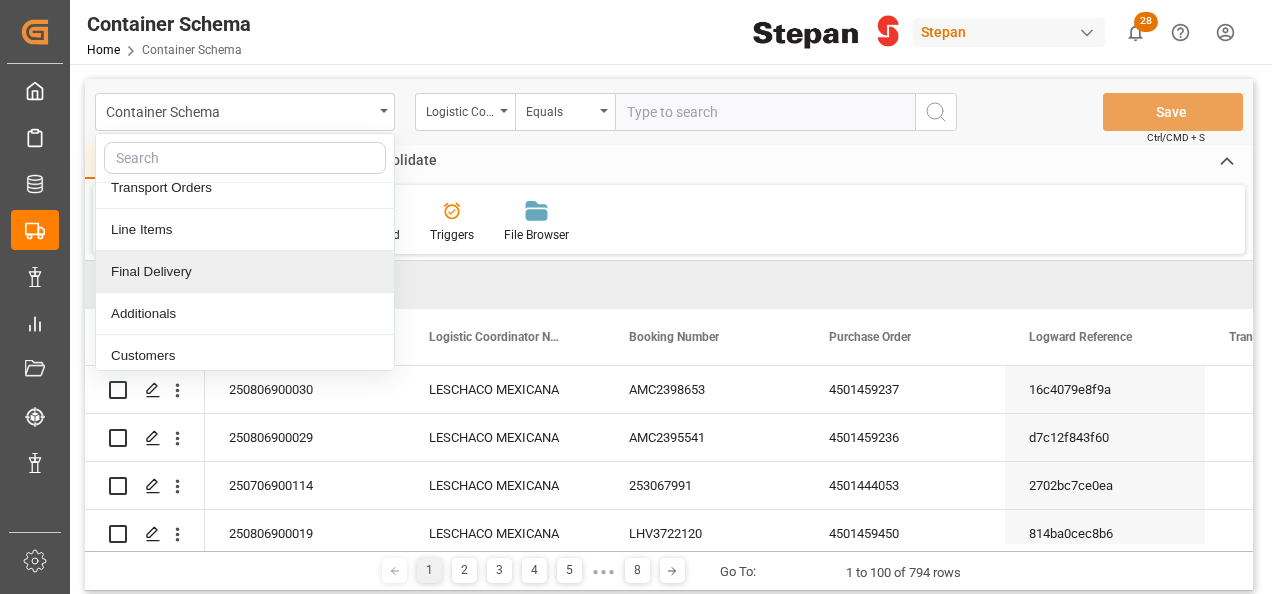 click on "Final Delivery" at bounding box center [245, 272] 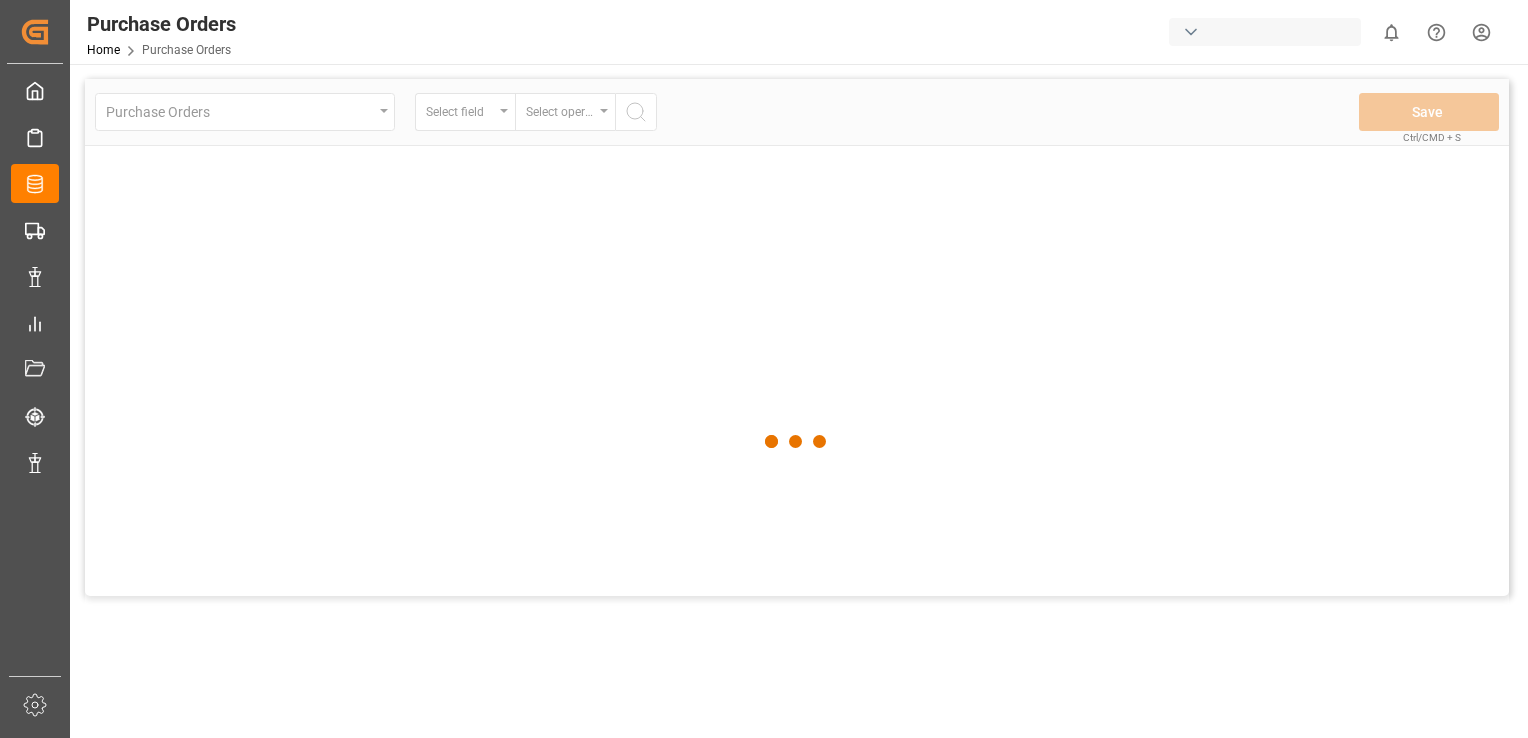 scroll, scrollTop: 0, scrollLeft: 0, axis: both 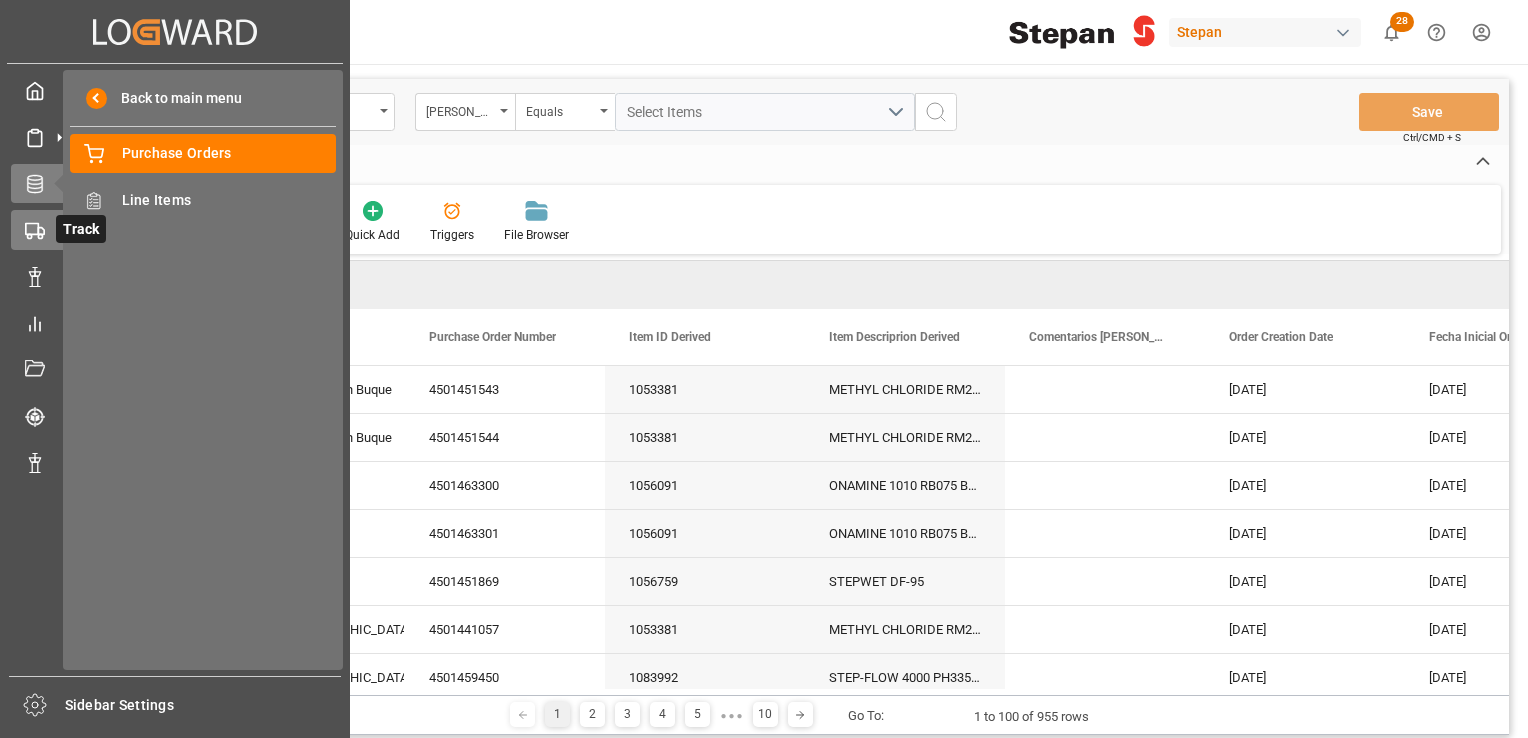 click 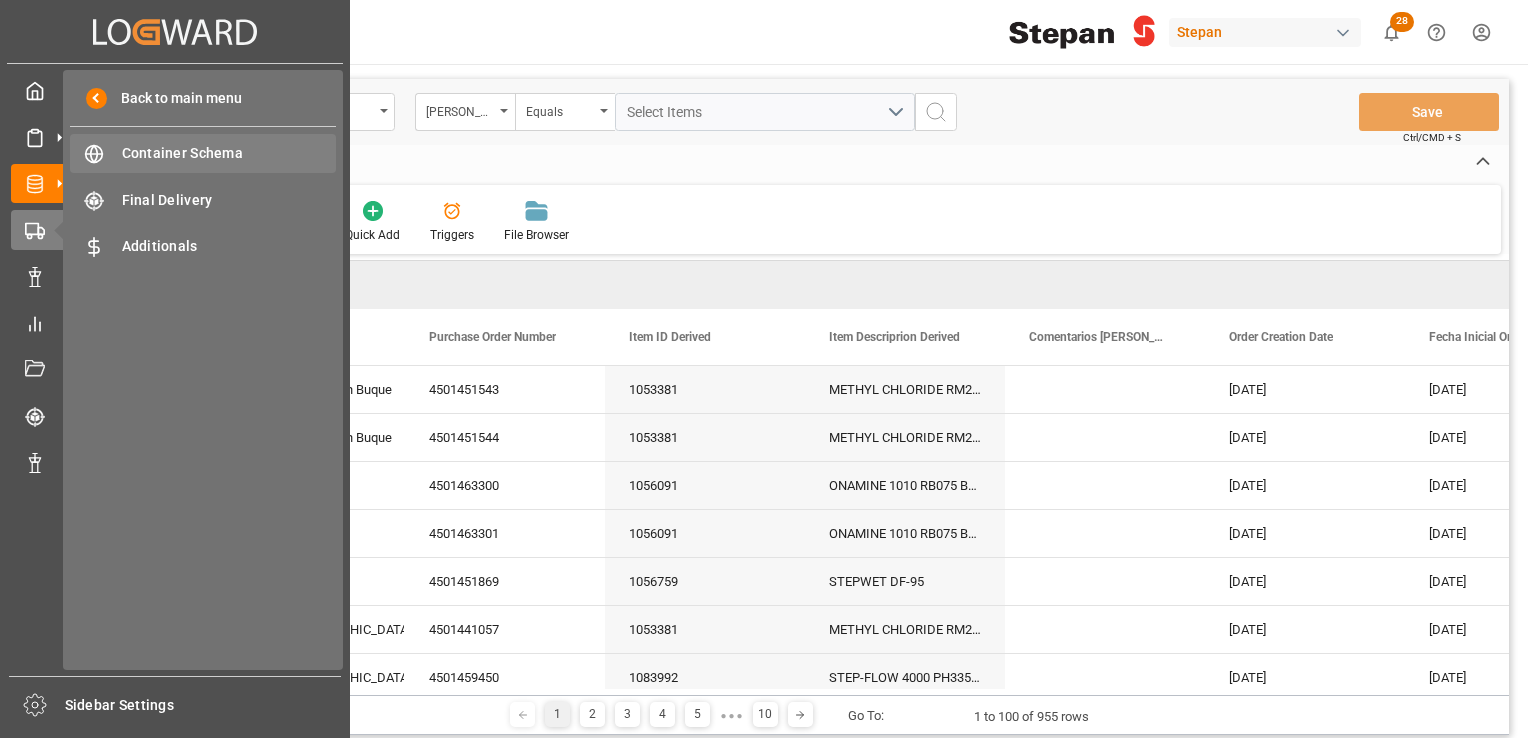 click on "Container Schema" at bounding box center (229, 153) 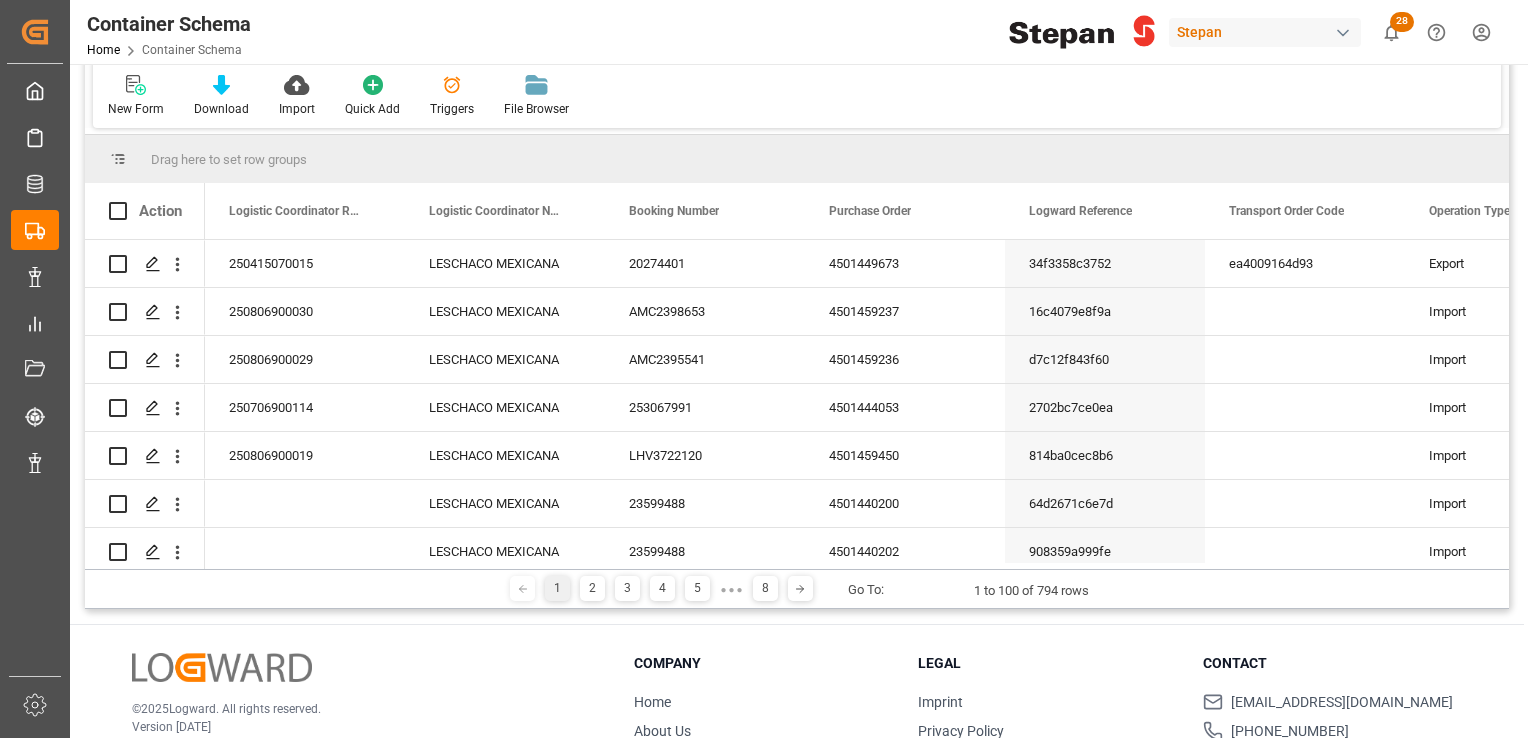 scroll, scrollTop: 300, scrollLeft: 0, axis: vertical 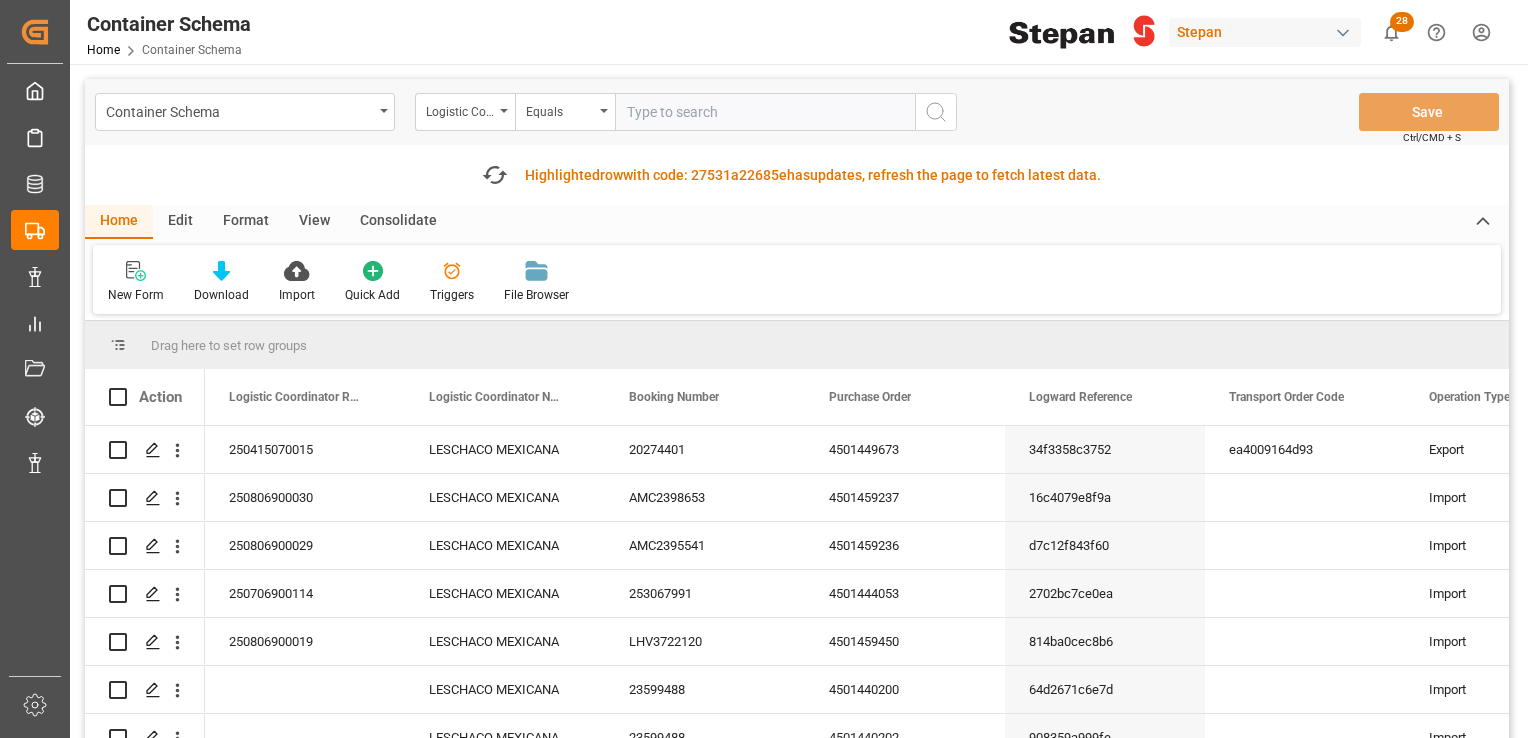 click at bounding box center (765, 112) 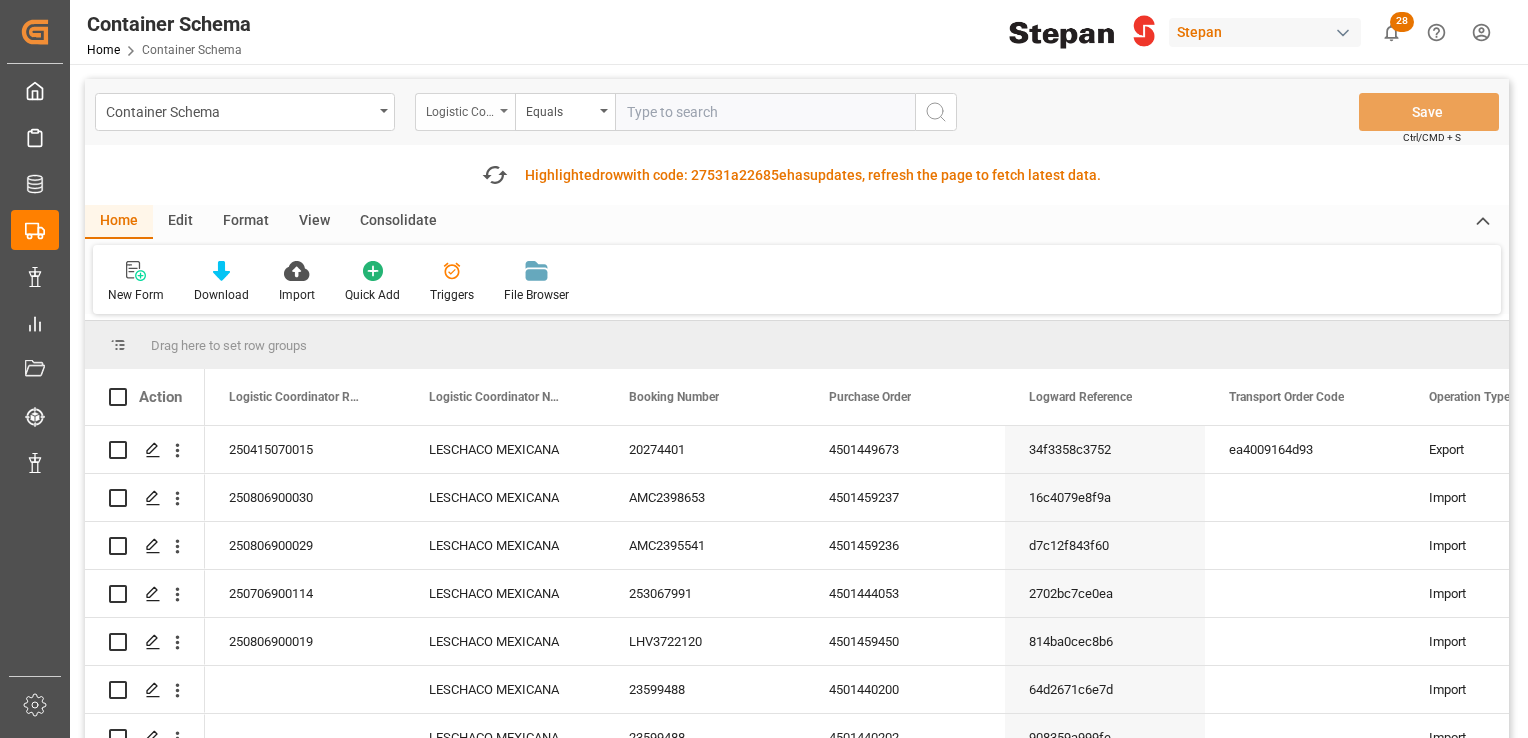 click on "Logistic Coordinator Reference Number" at bounding box center [465, 112] 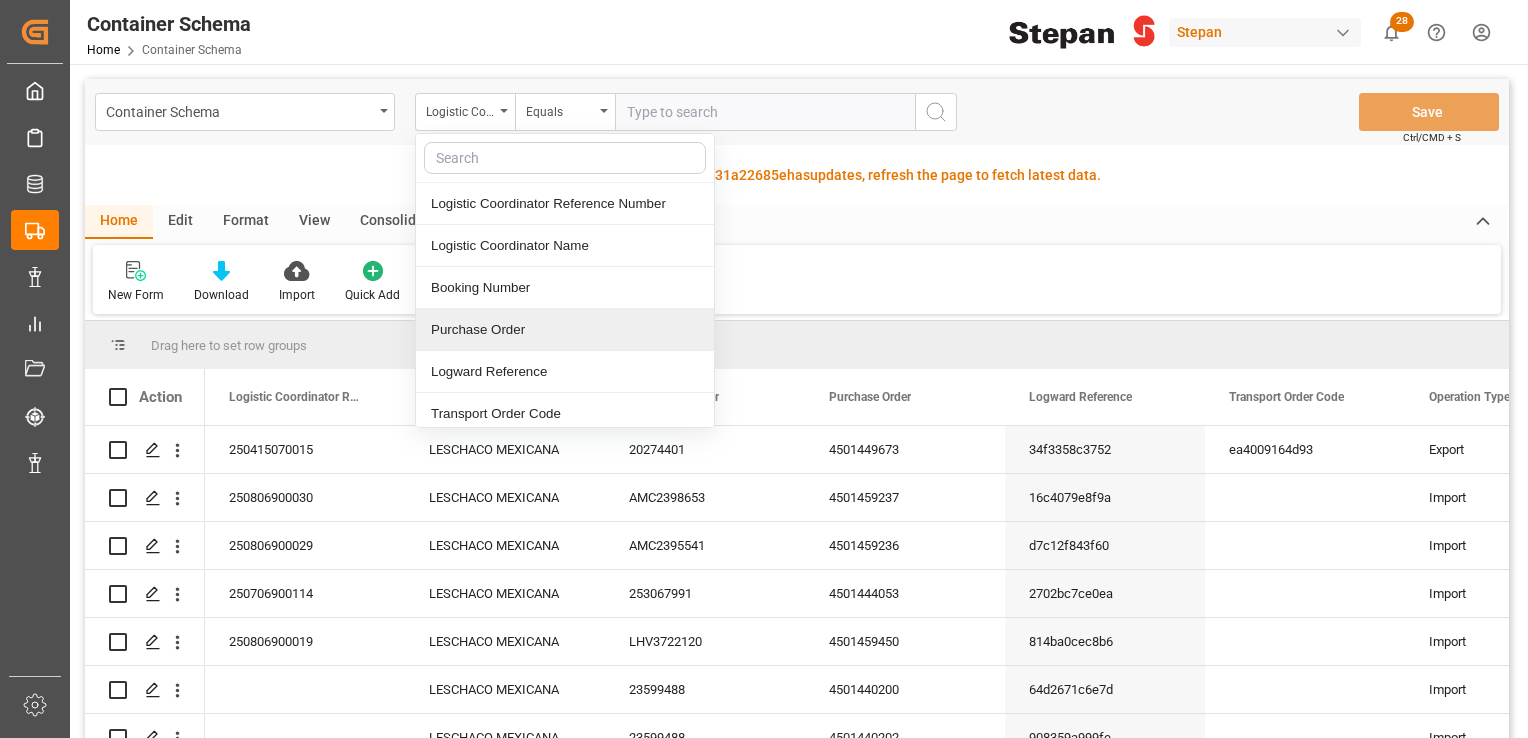 click on "Purchase Order" at bounding box center [565, 330] 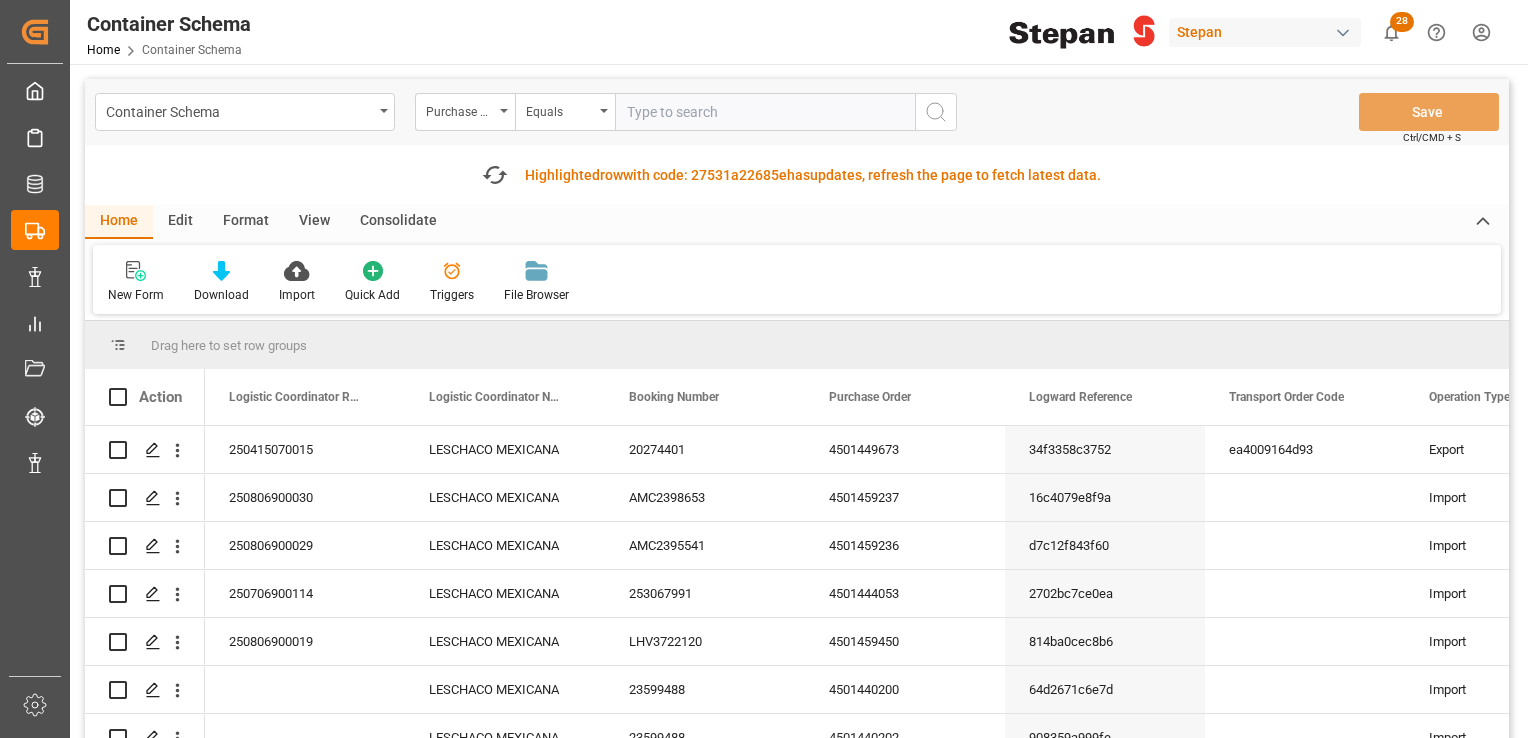 click at bounding box center [765, 112] 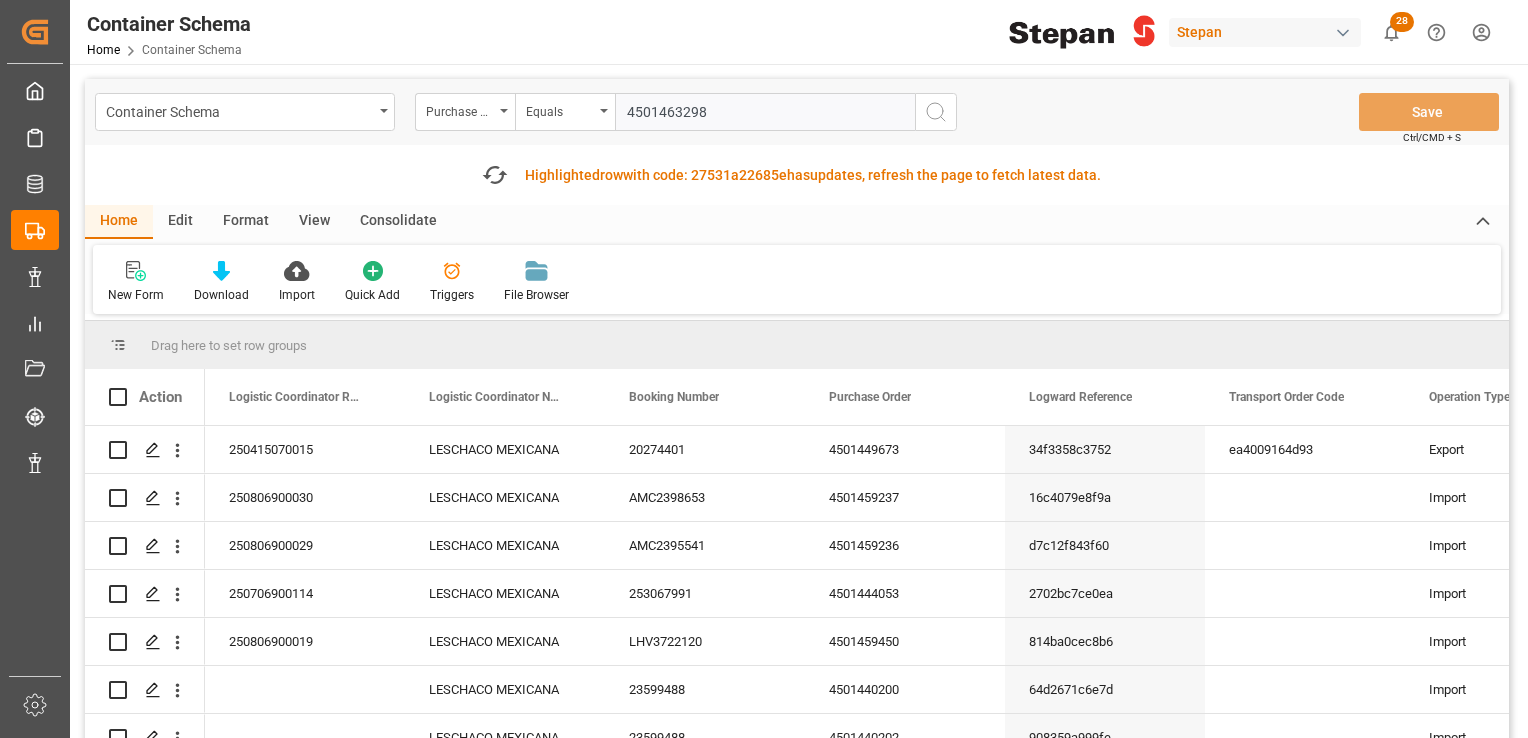 type on "4501463298" 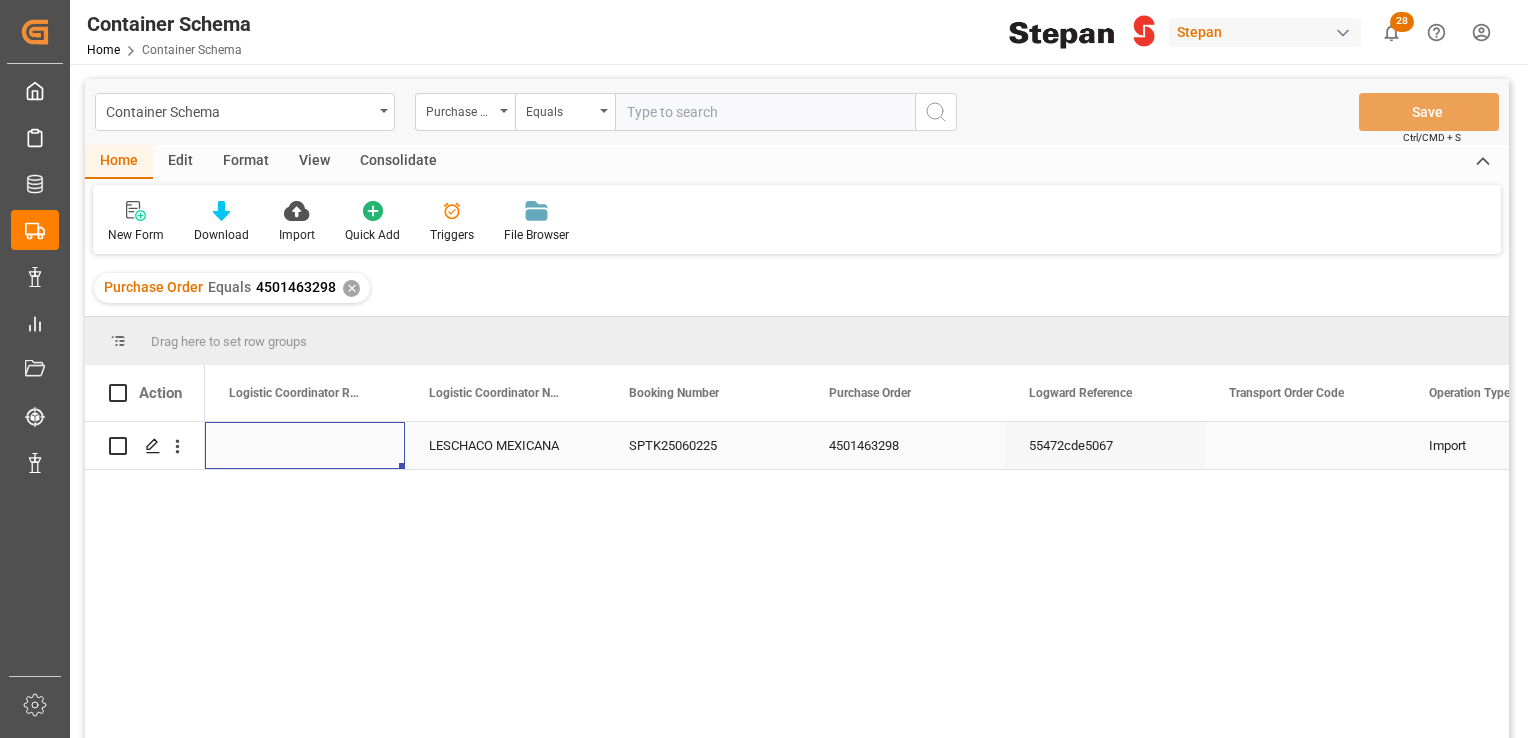 click at bounding box center [305, 445] 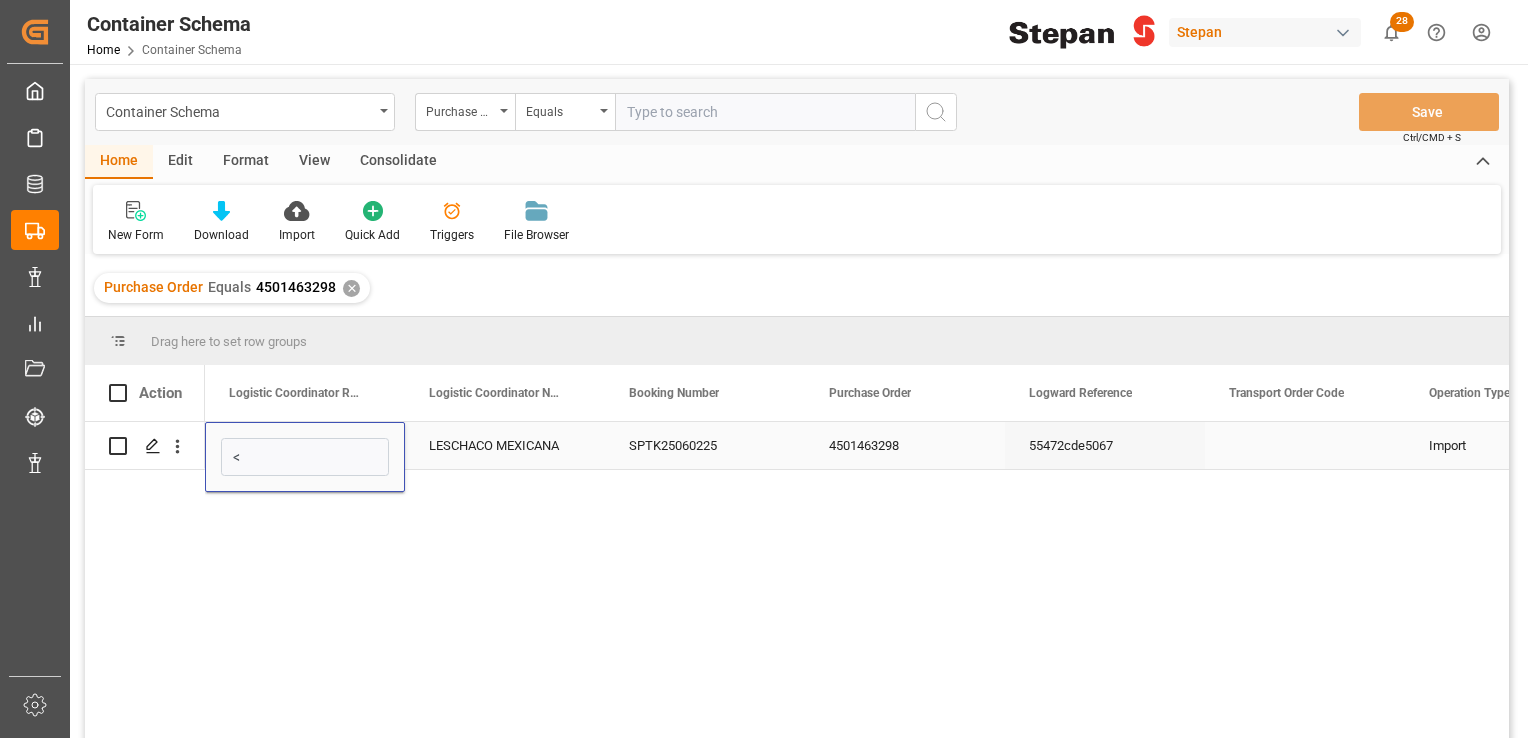 type on "<250806900112" 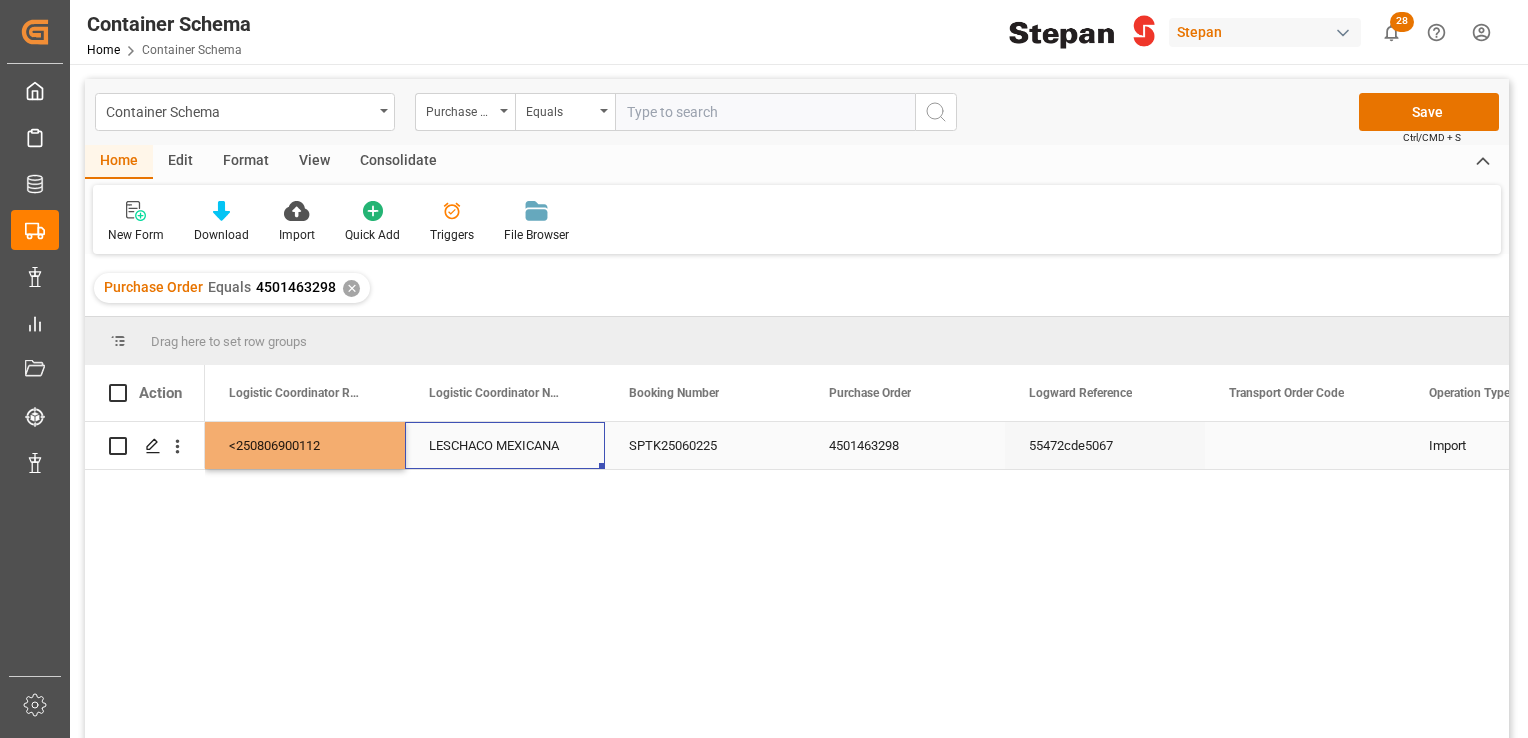 click on "LESCHACO MEXICANA" at bounding box center (505, 445) 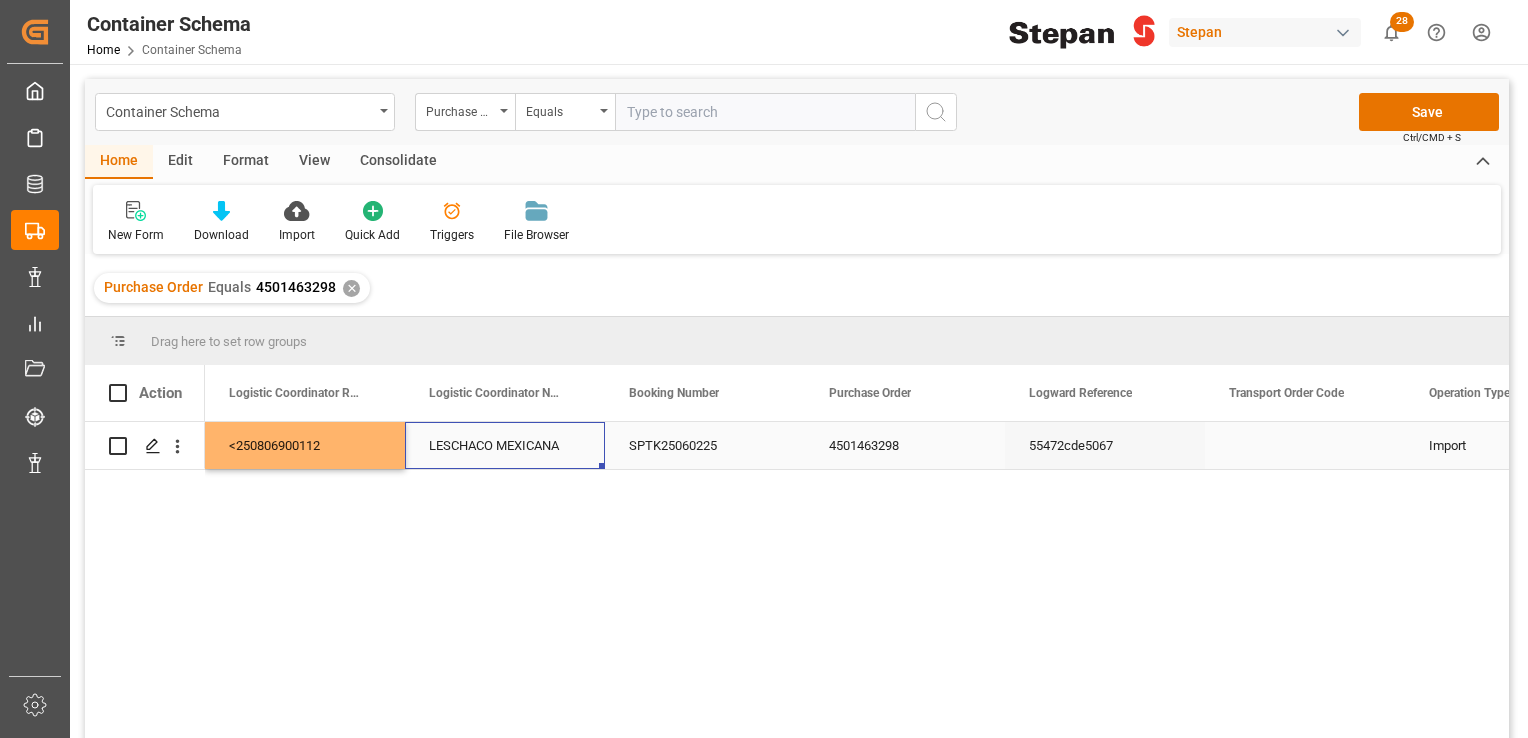 click on "<250806900112" at bounding box center (305, 445) 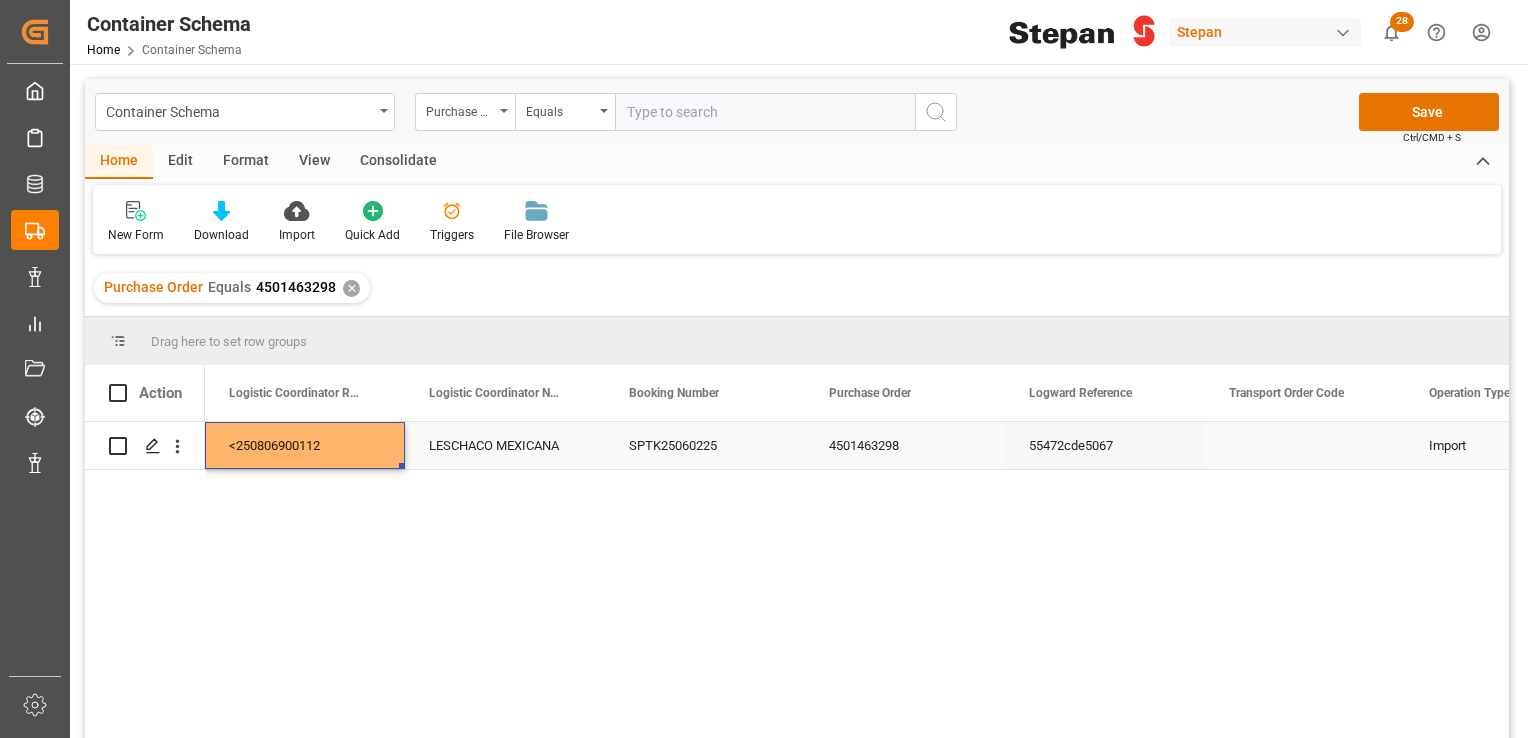 click on "<250806900112" at bounding box center (305, 445) 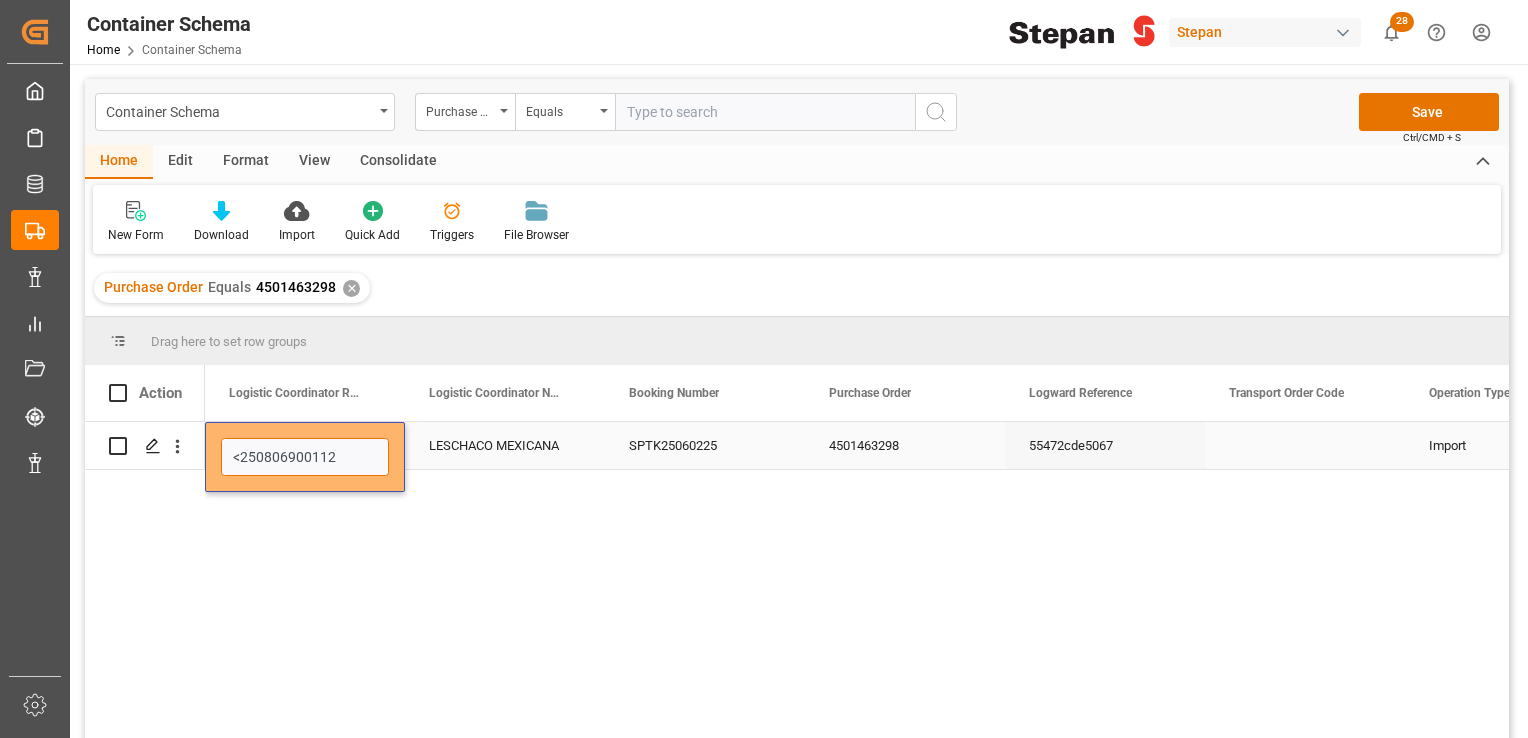 click on "<250806900112" at bounding box center [305, 457] 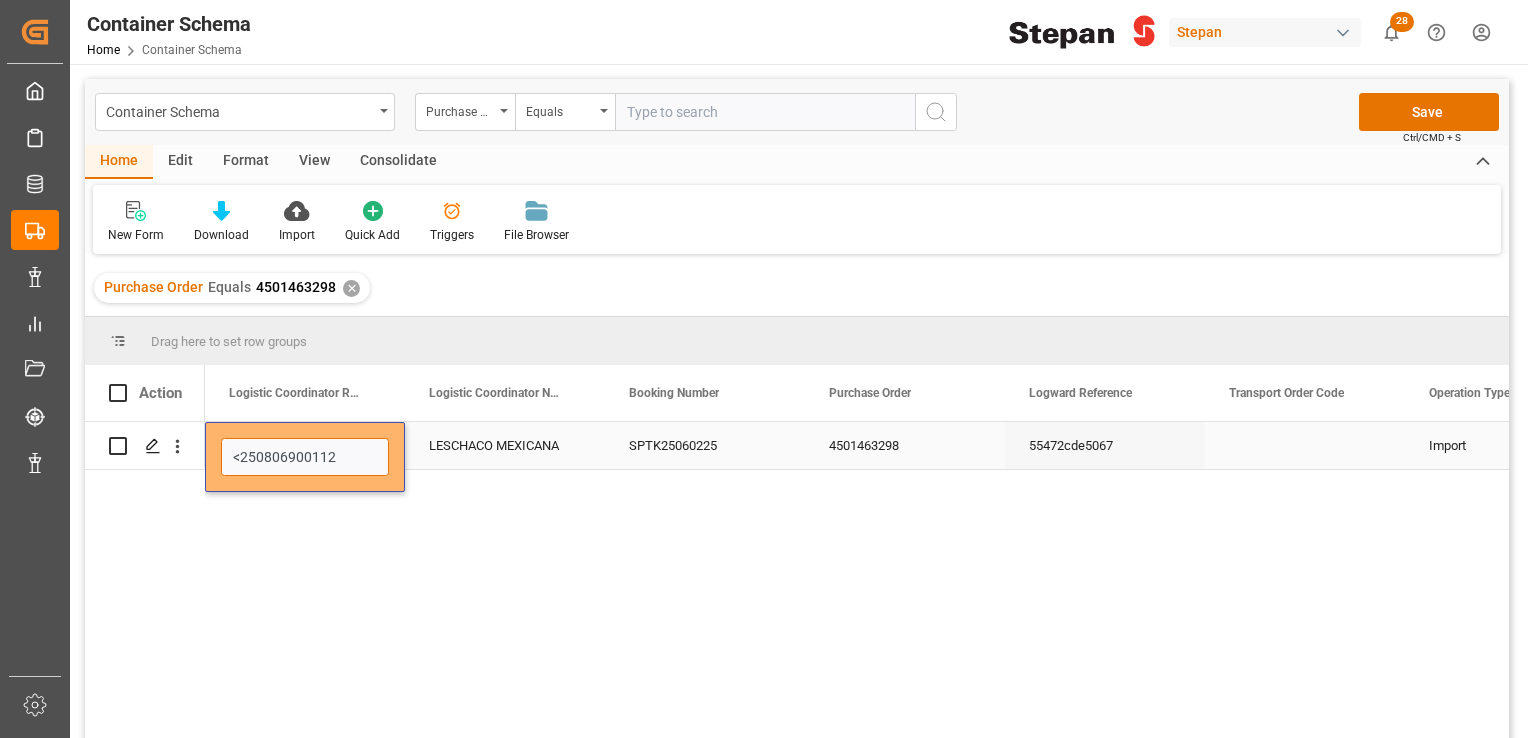 type on "250806900112" 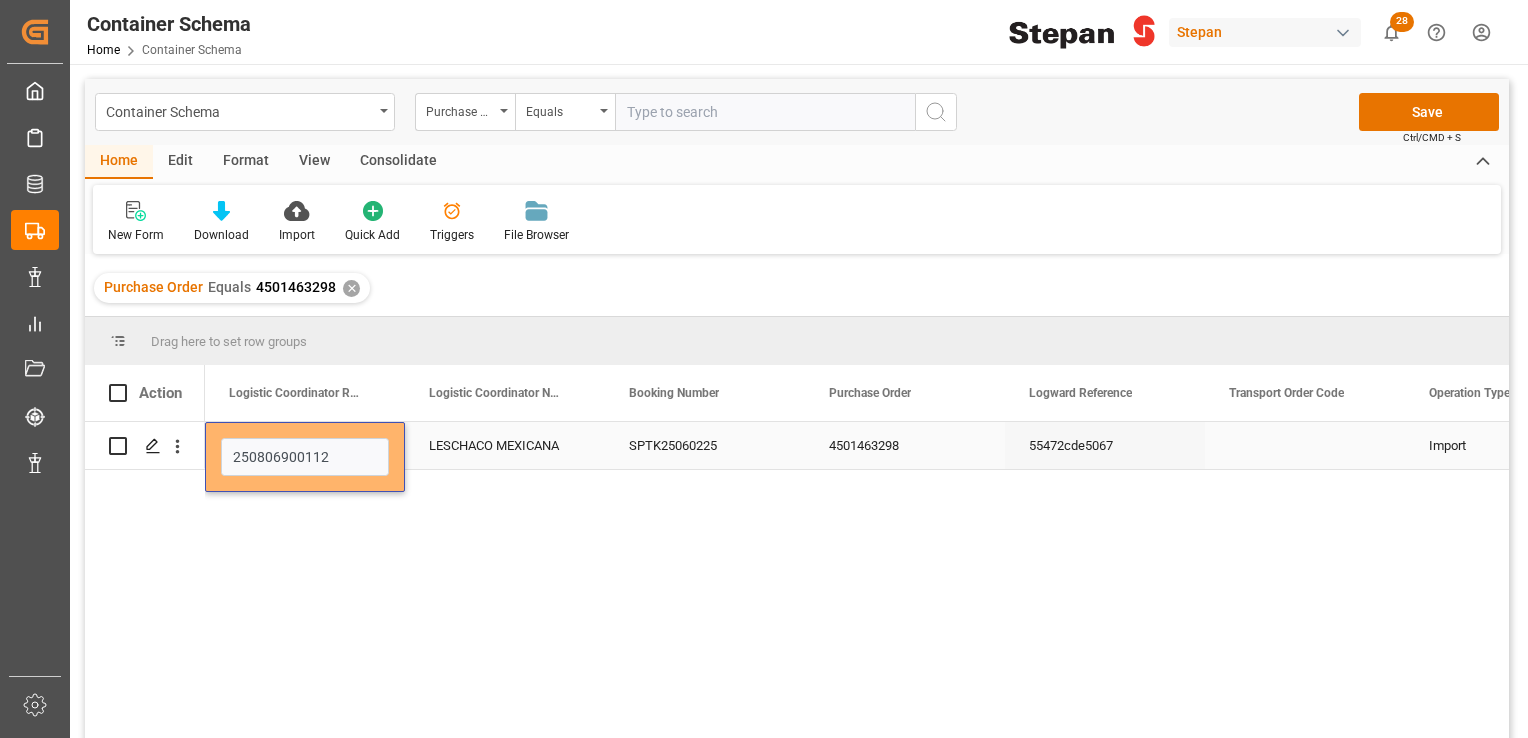 click on "LESCHACO MEXICANA" at bounding box center (505, 445) 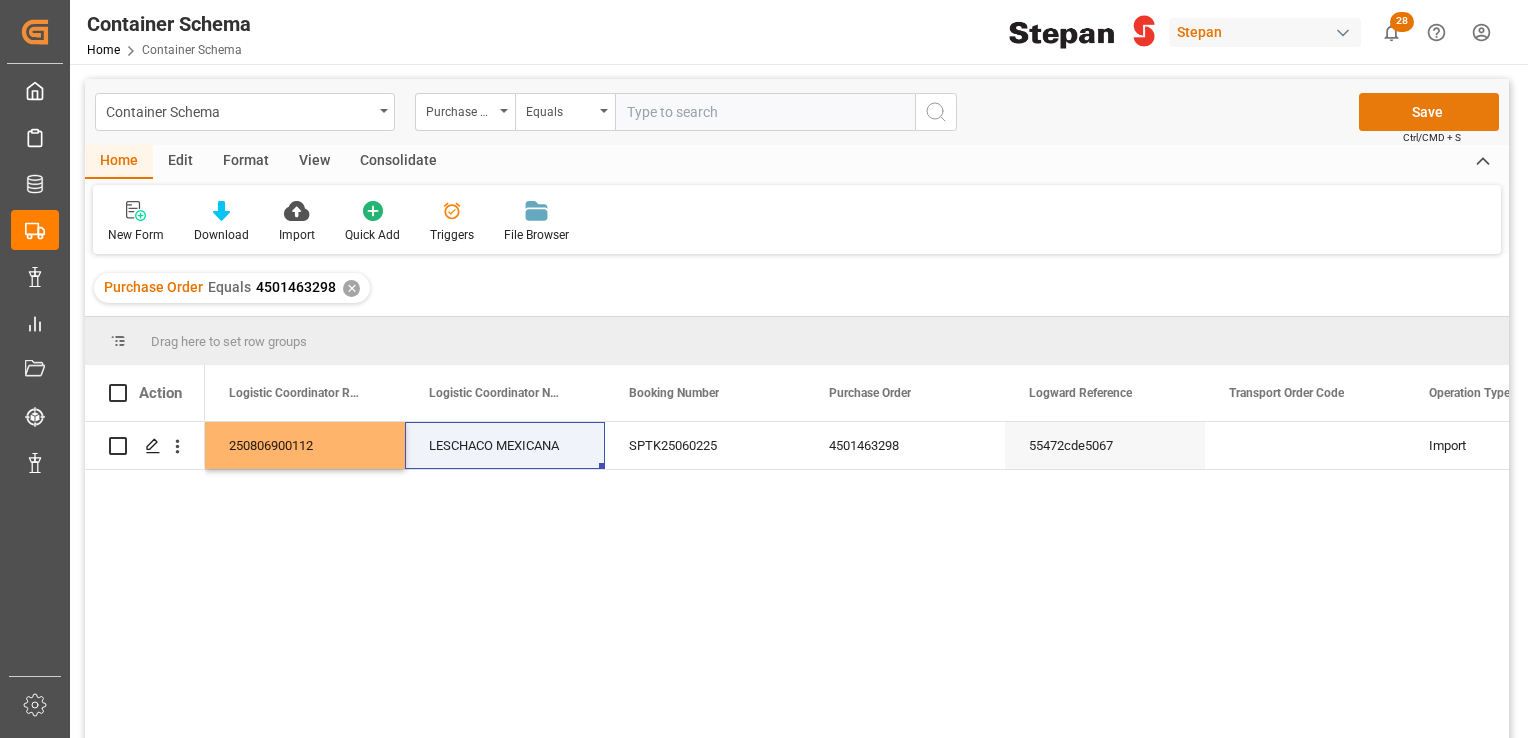 click on "Save" at bounding box center (1429, 112) 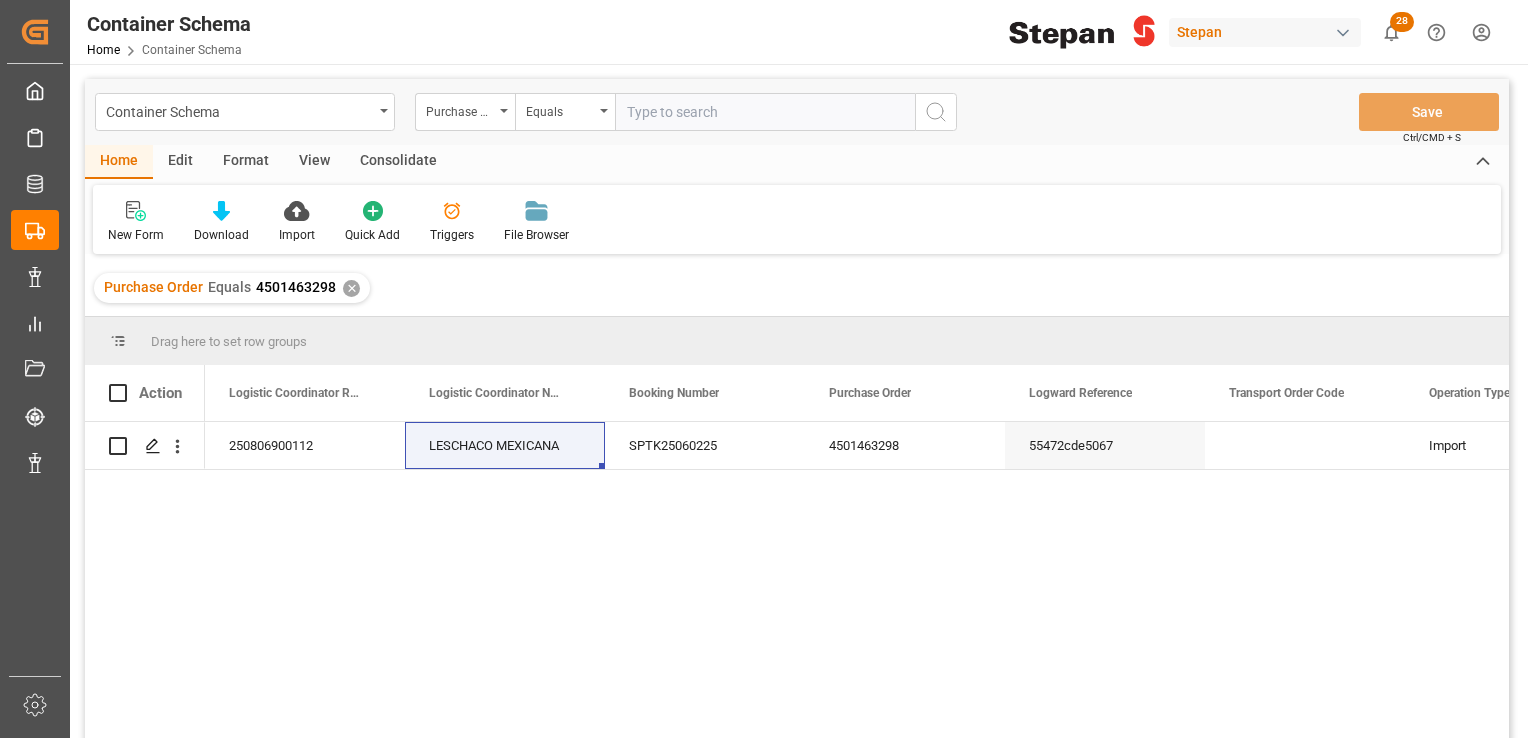 click on "✕" at bounding box center [351, 288] 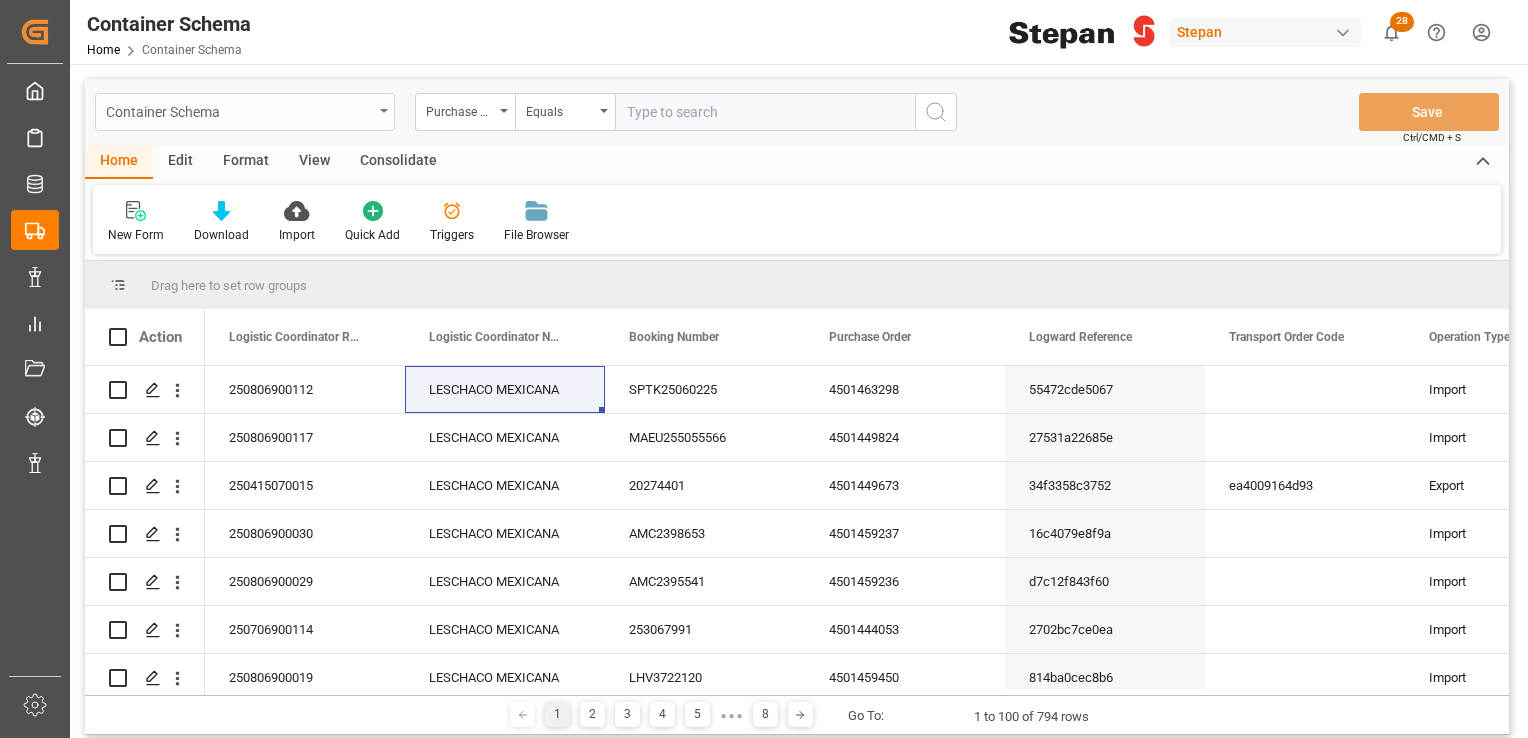 click on "Container Schema" at bounding box center [245, 112] 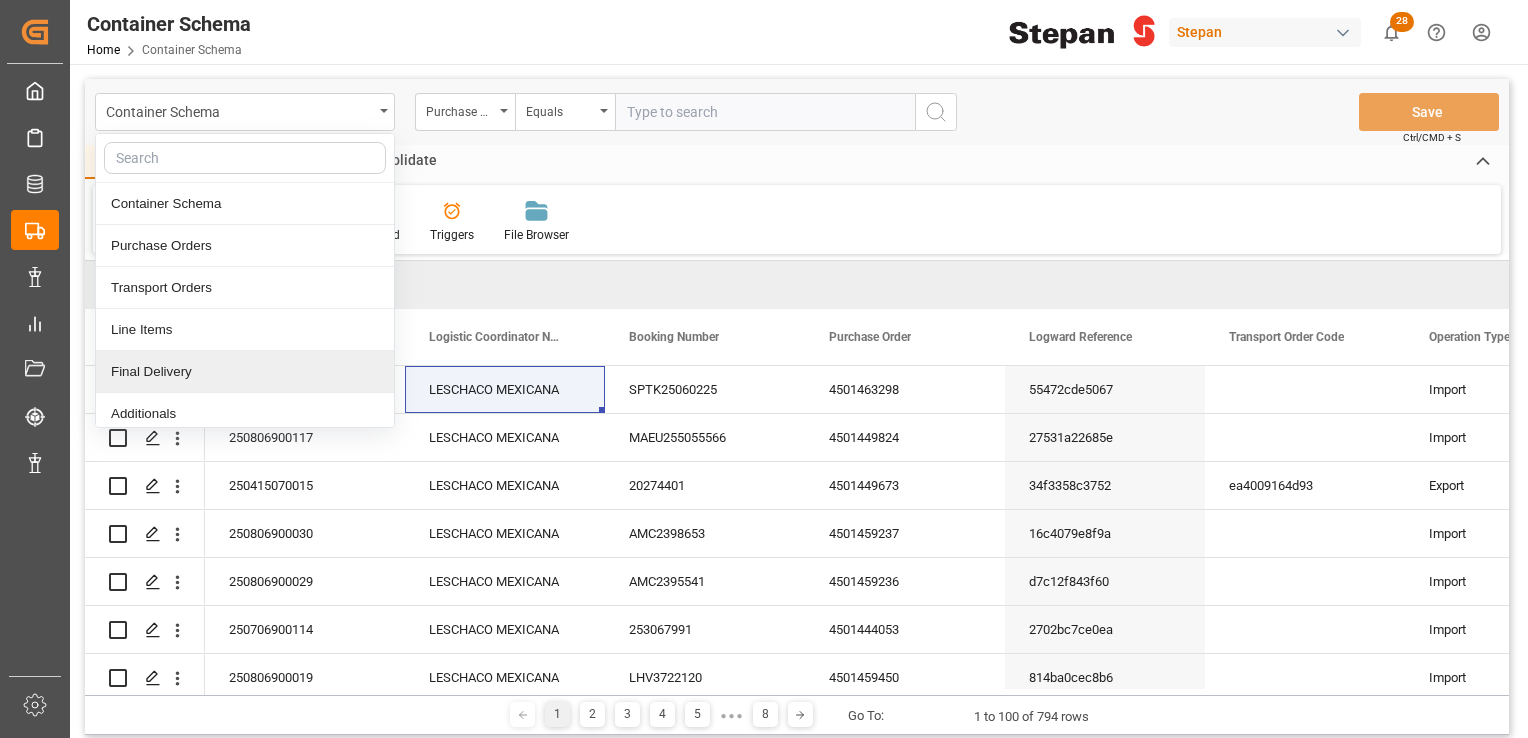 click on "Final Delivery" at bounding box center [245, 372] 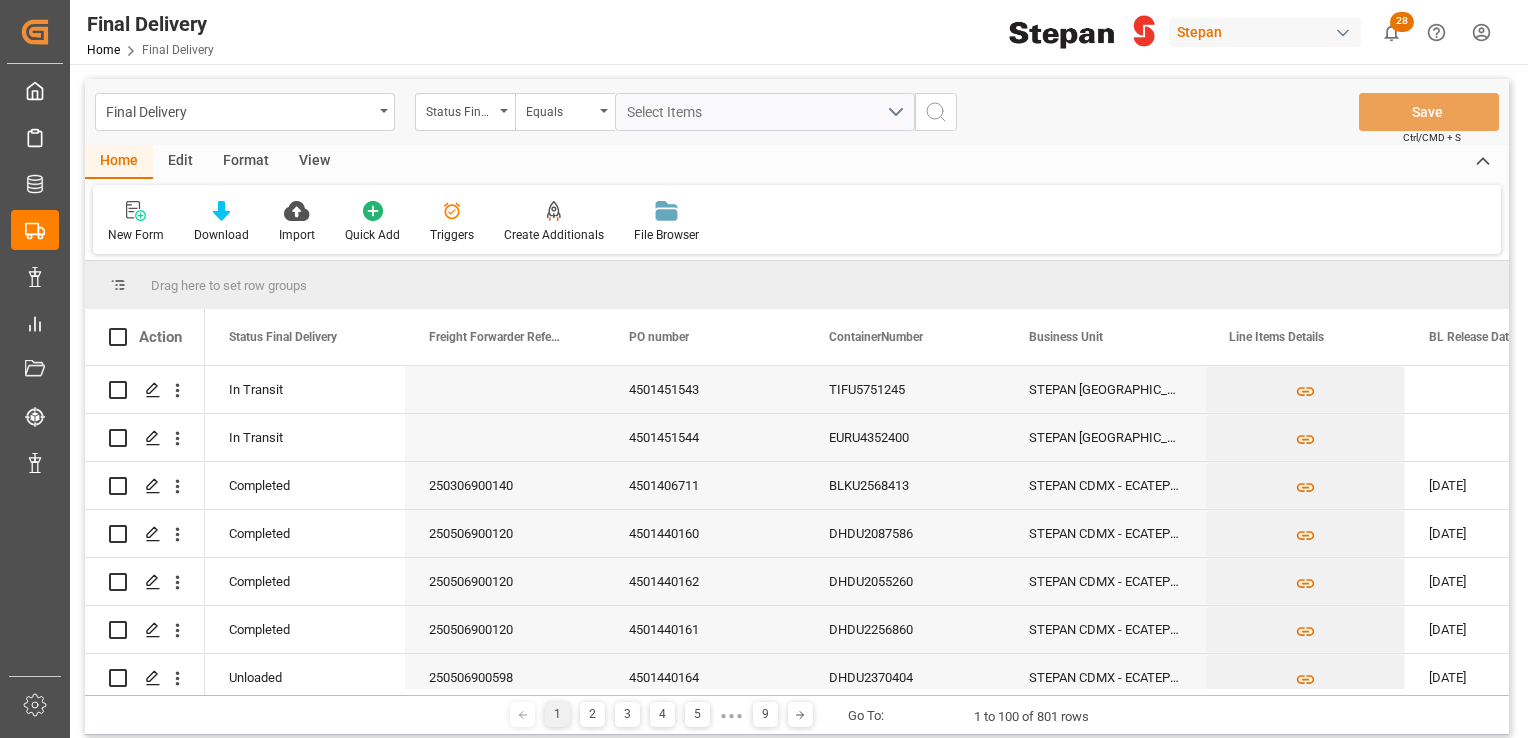 click at bounding box center (504, 111) 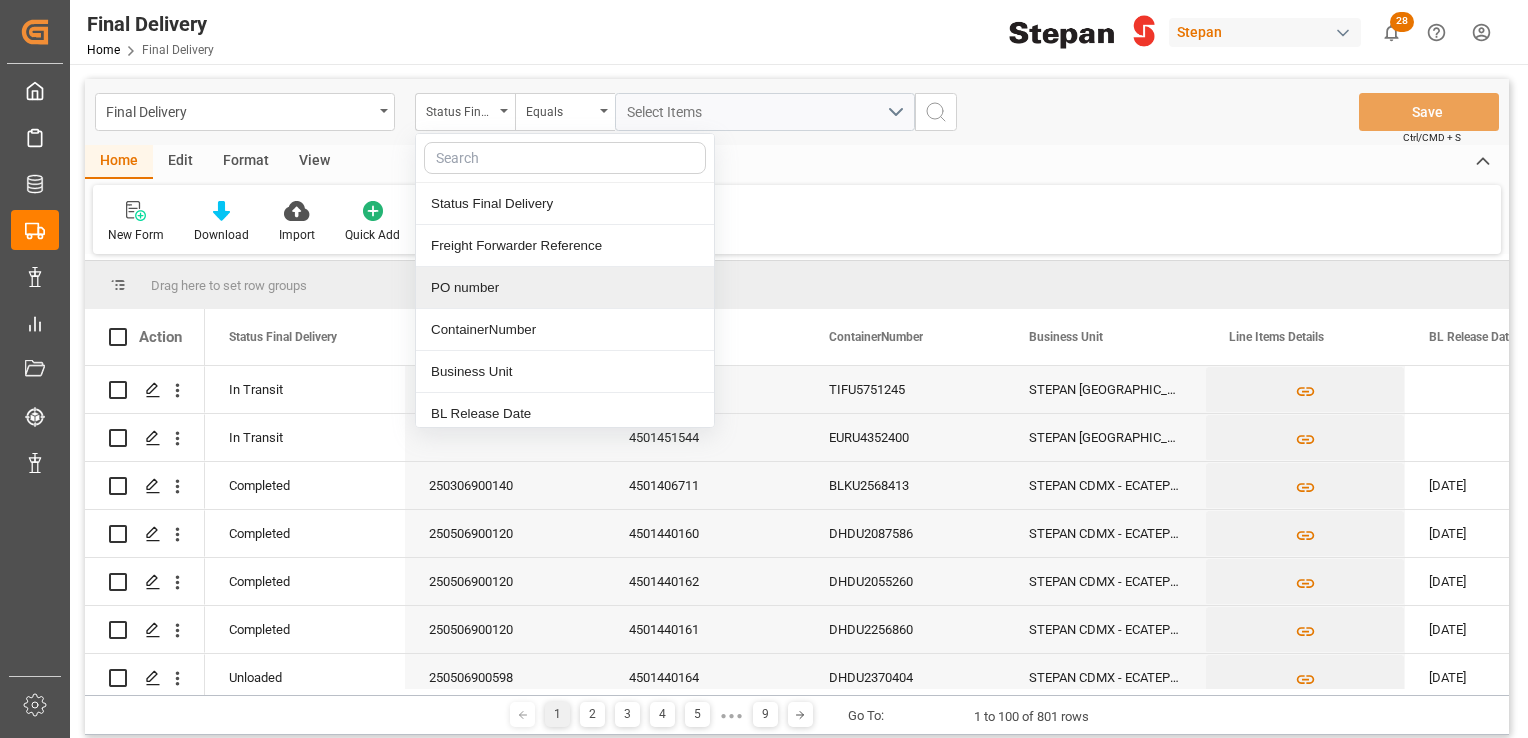 click on "PO number" at bounding box center [565, 288] 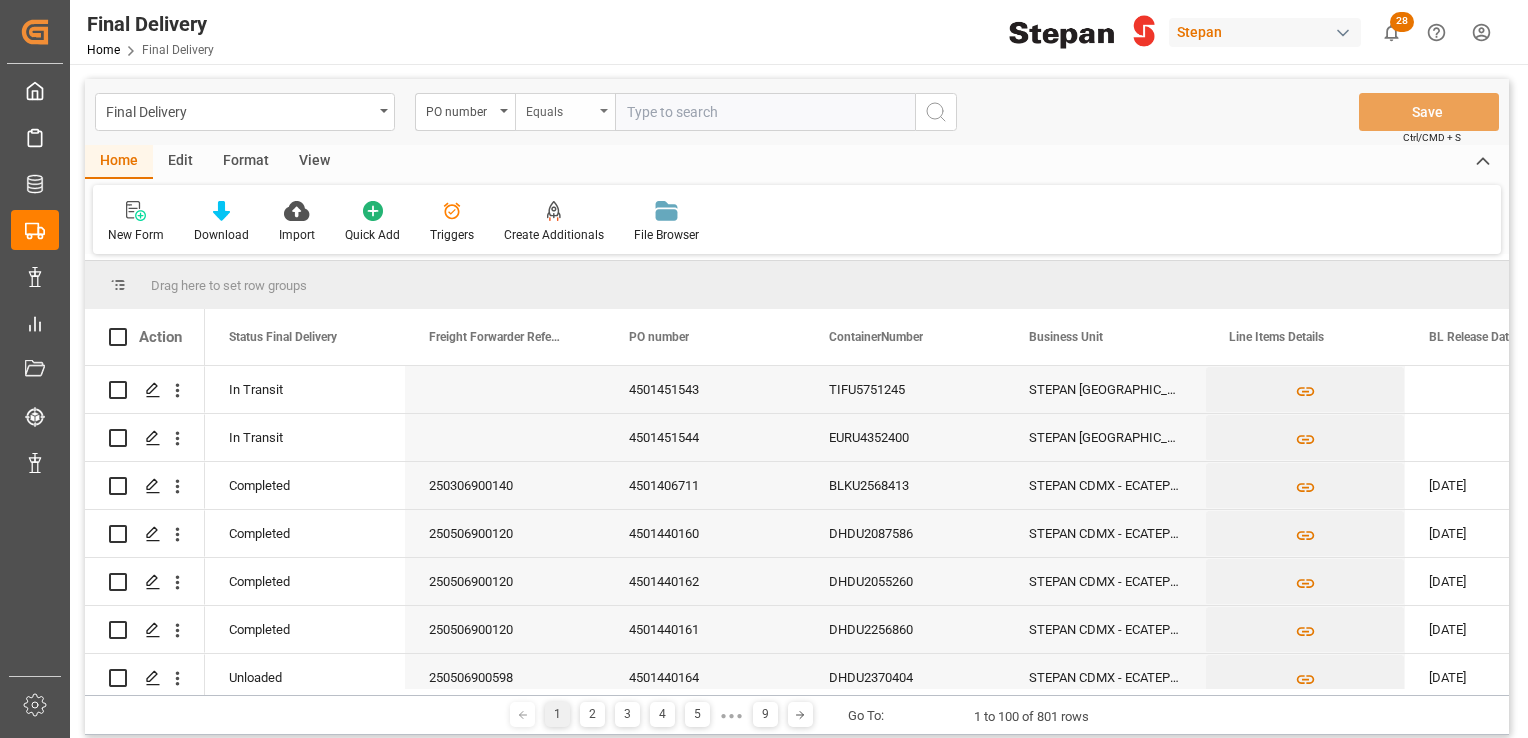 click on "Equals" at bounding box center (565, 112) 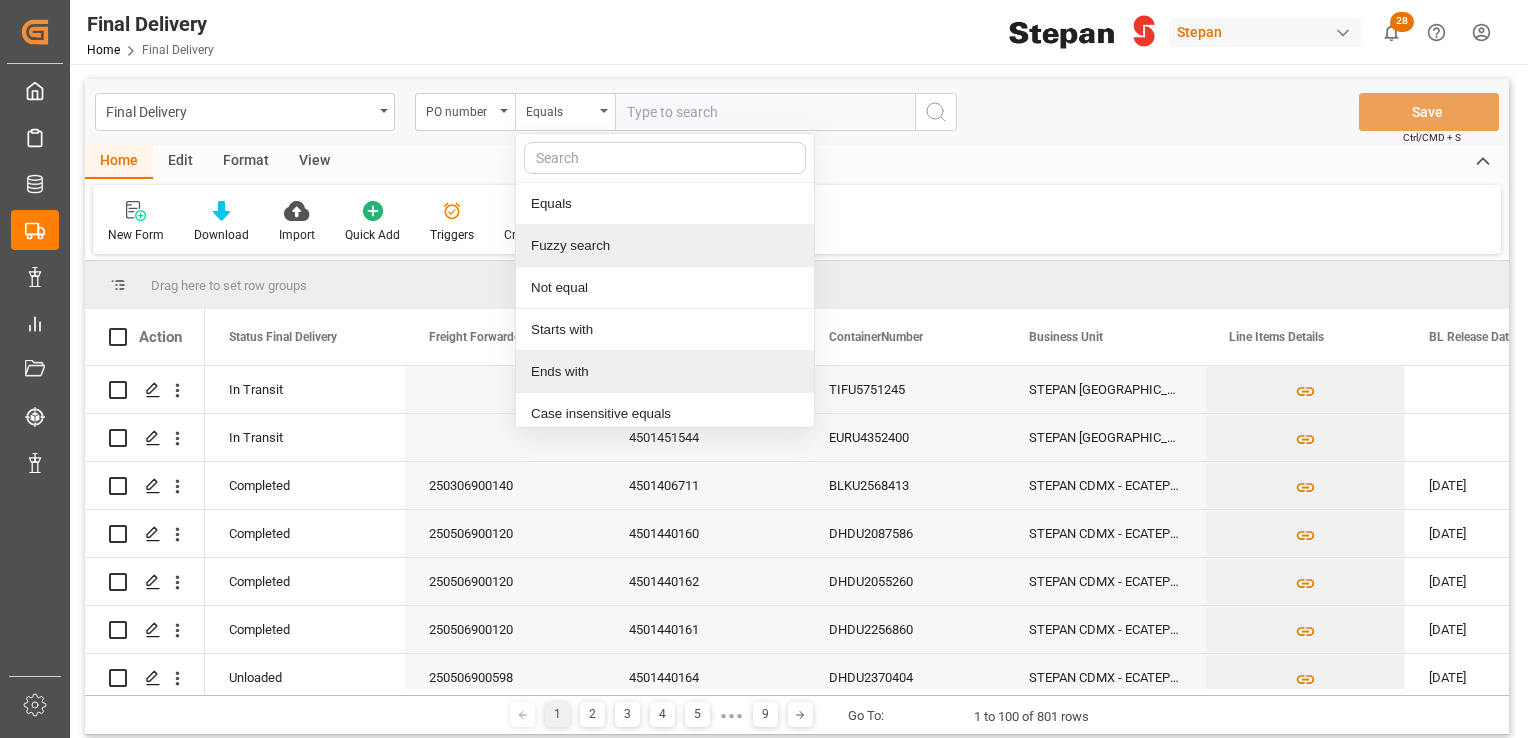 scroll, scrollTop: 89, scrollLeft: 0, axis: vertical 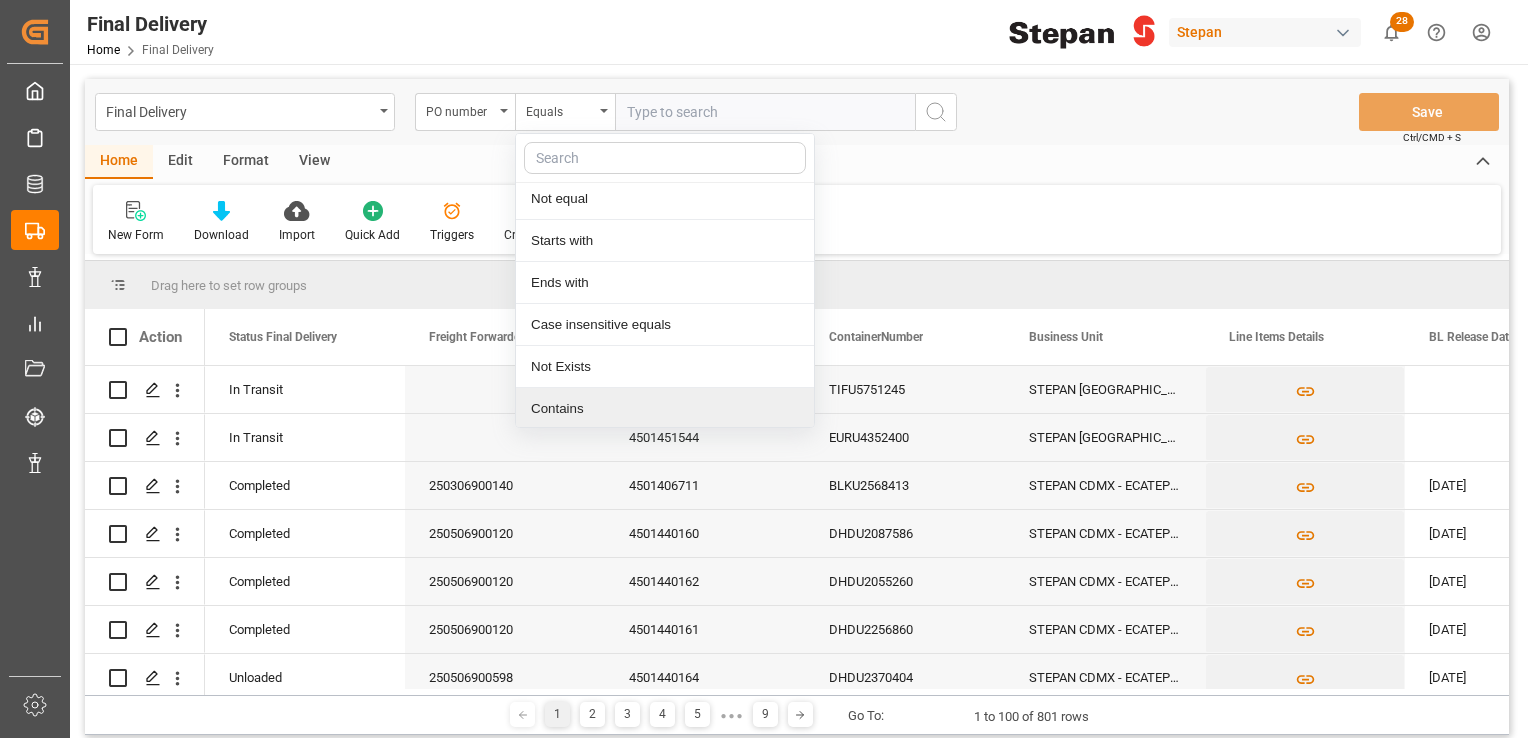click on "Contains" at bounding box center [665, 409] 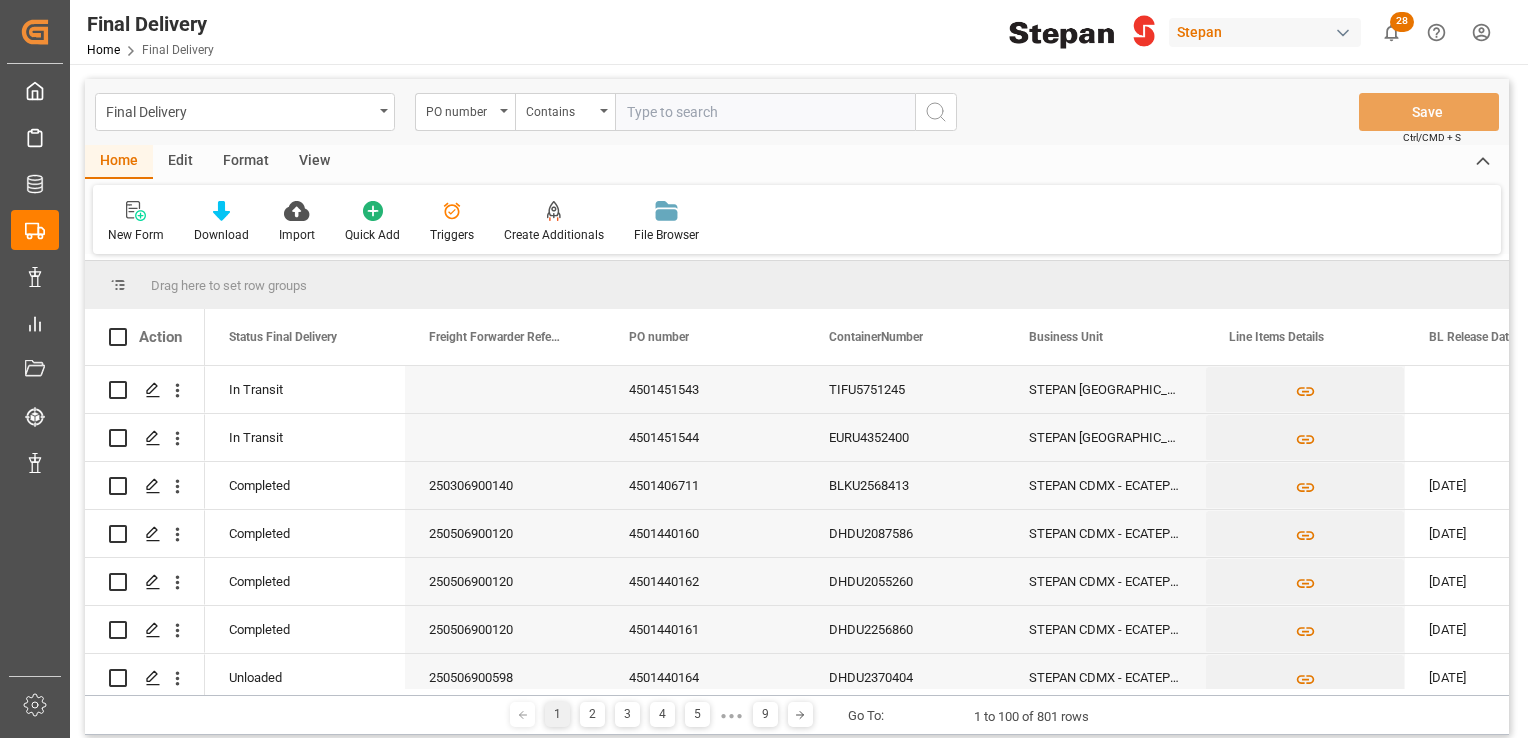 paste on "4501440206,4501440207,4501440208,4501440209,4501440210" 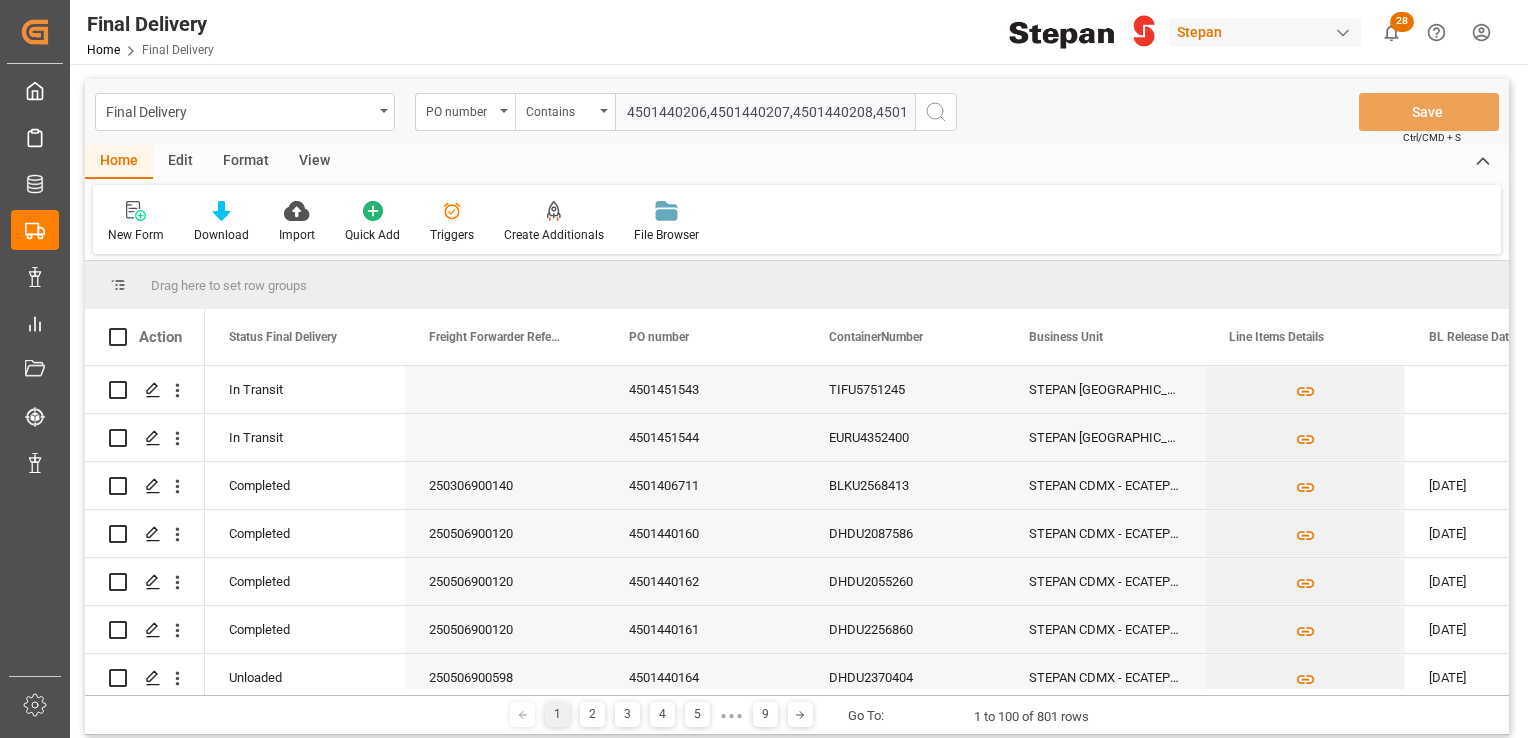 scroll, scrollTop: 0, scrollLeft: 129, axis: horizontal 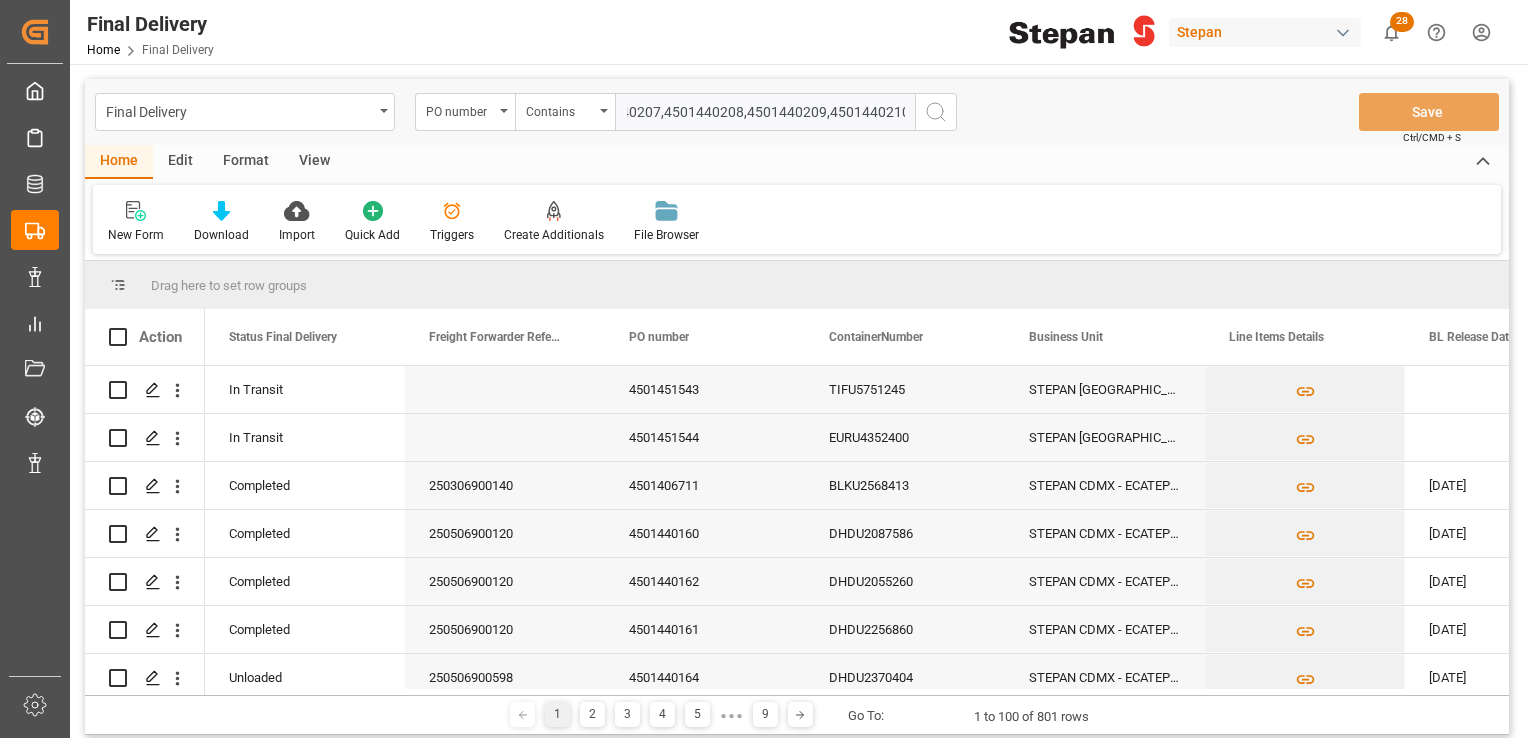 type on "4501440206,4501440207,4501440208,4501440209,4501440210" 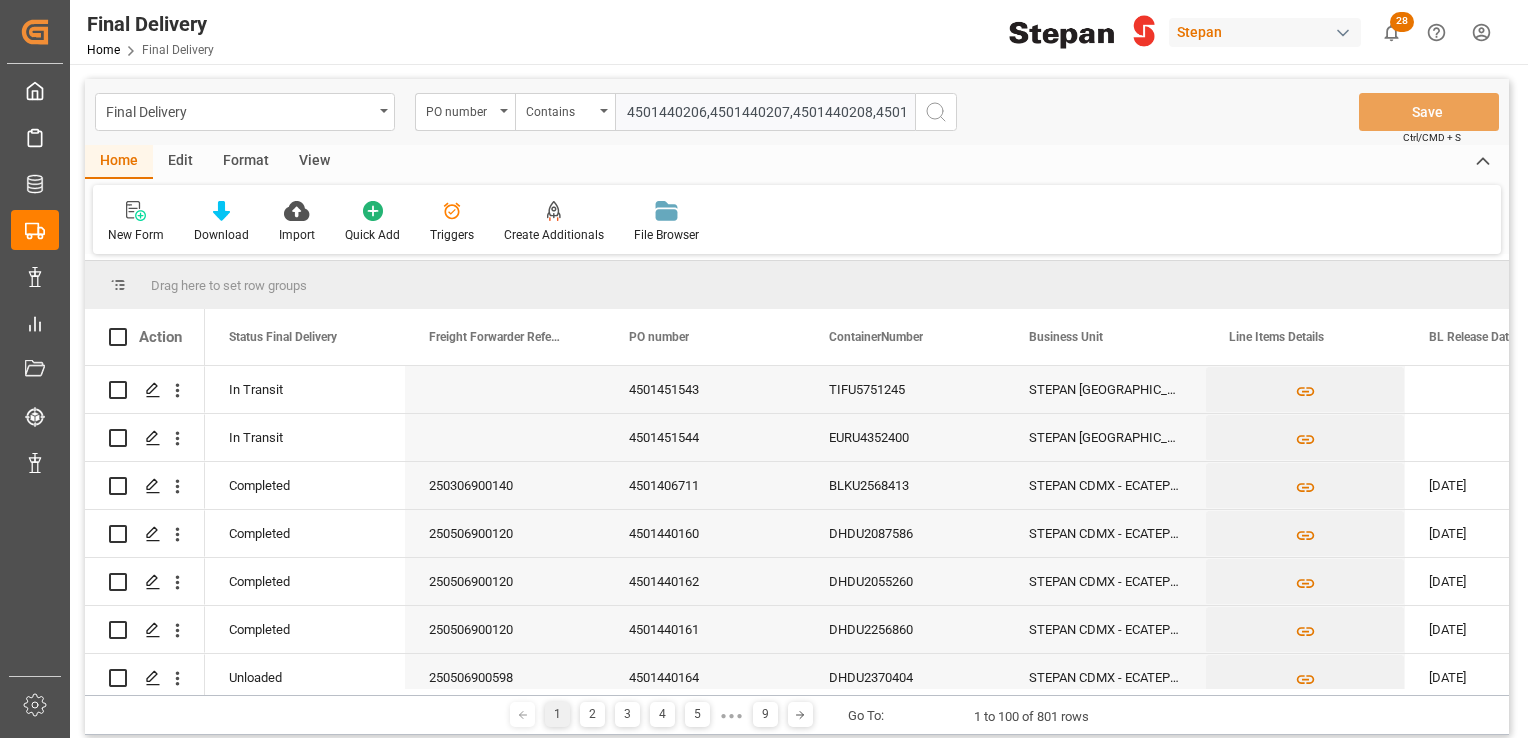 click 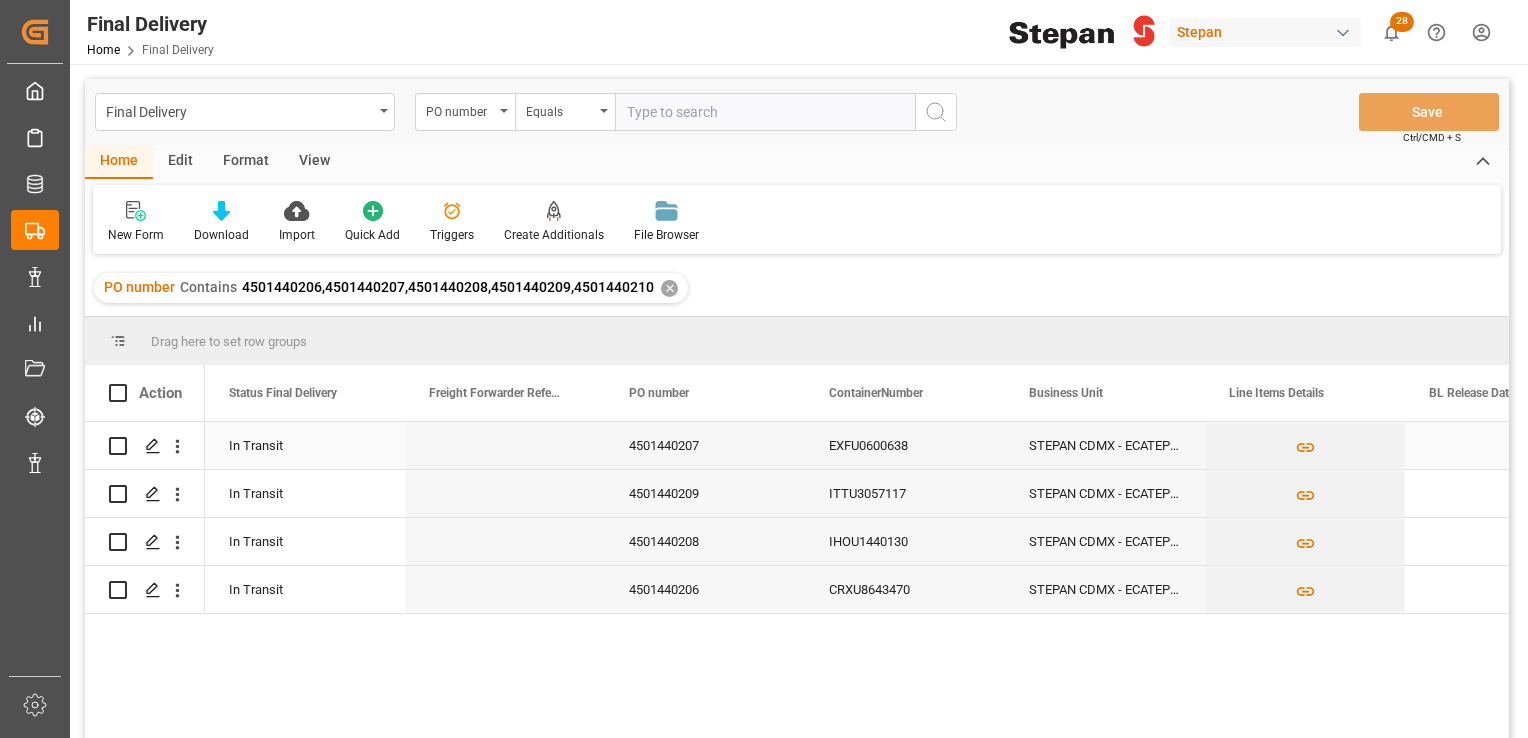 click on "4501440207" at bounding box center (705, 445) 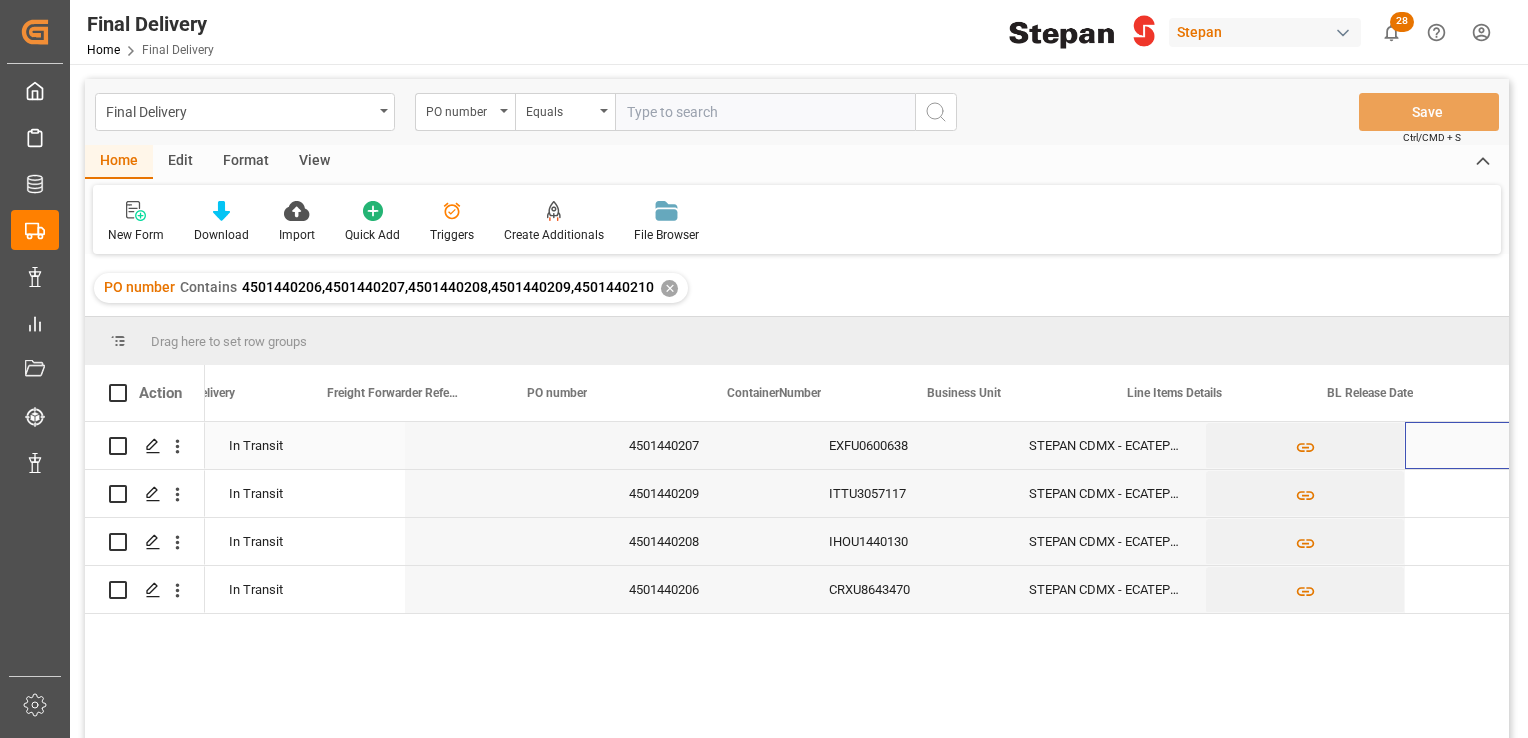 scroll, scrollTop: 0, scrollLeft: 102, axis: horizontal 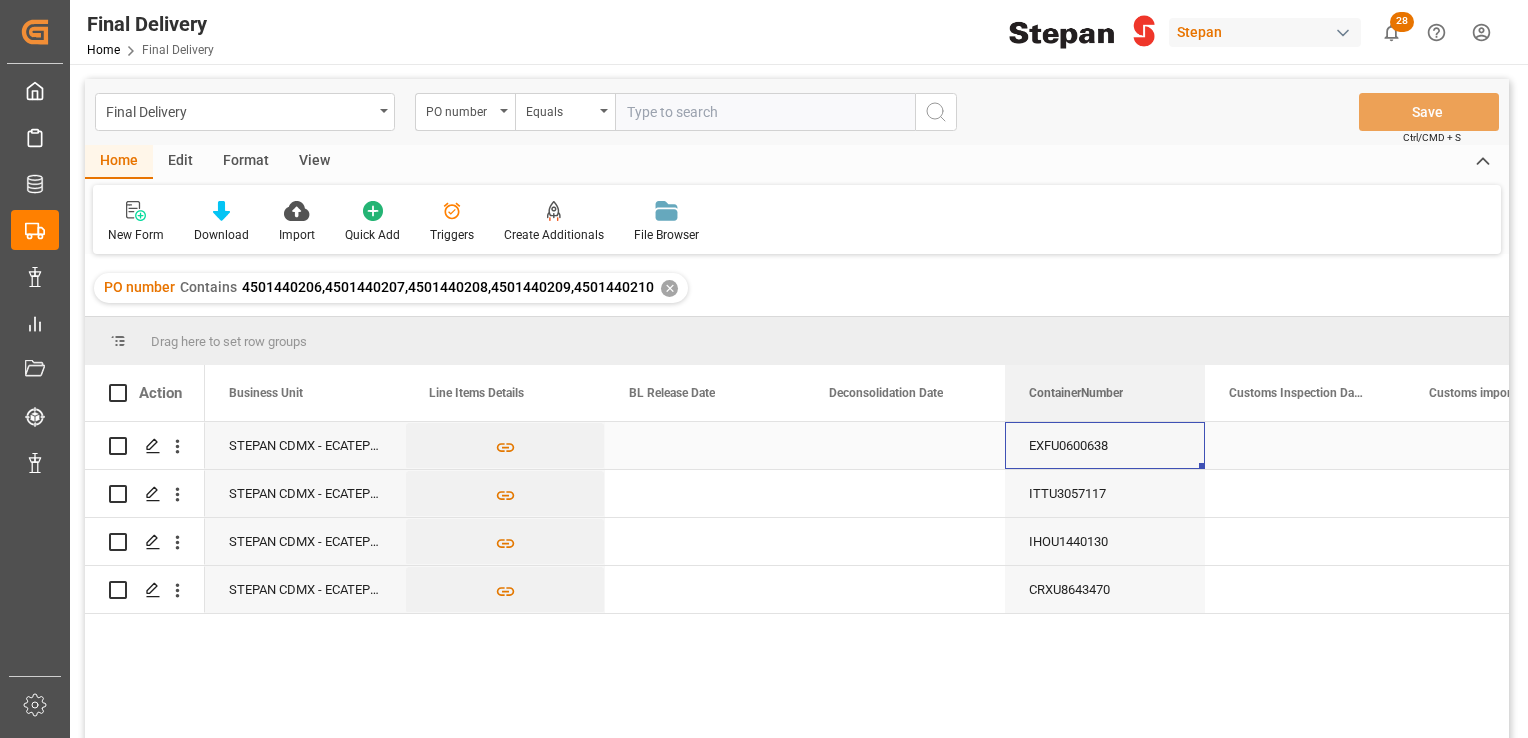 drag, startPoint x: 279, startPoint y: 394, endPoint x: 1158, endPoint y: 443, distance: 880.3647 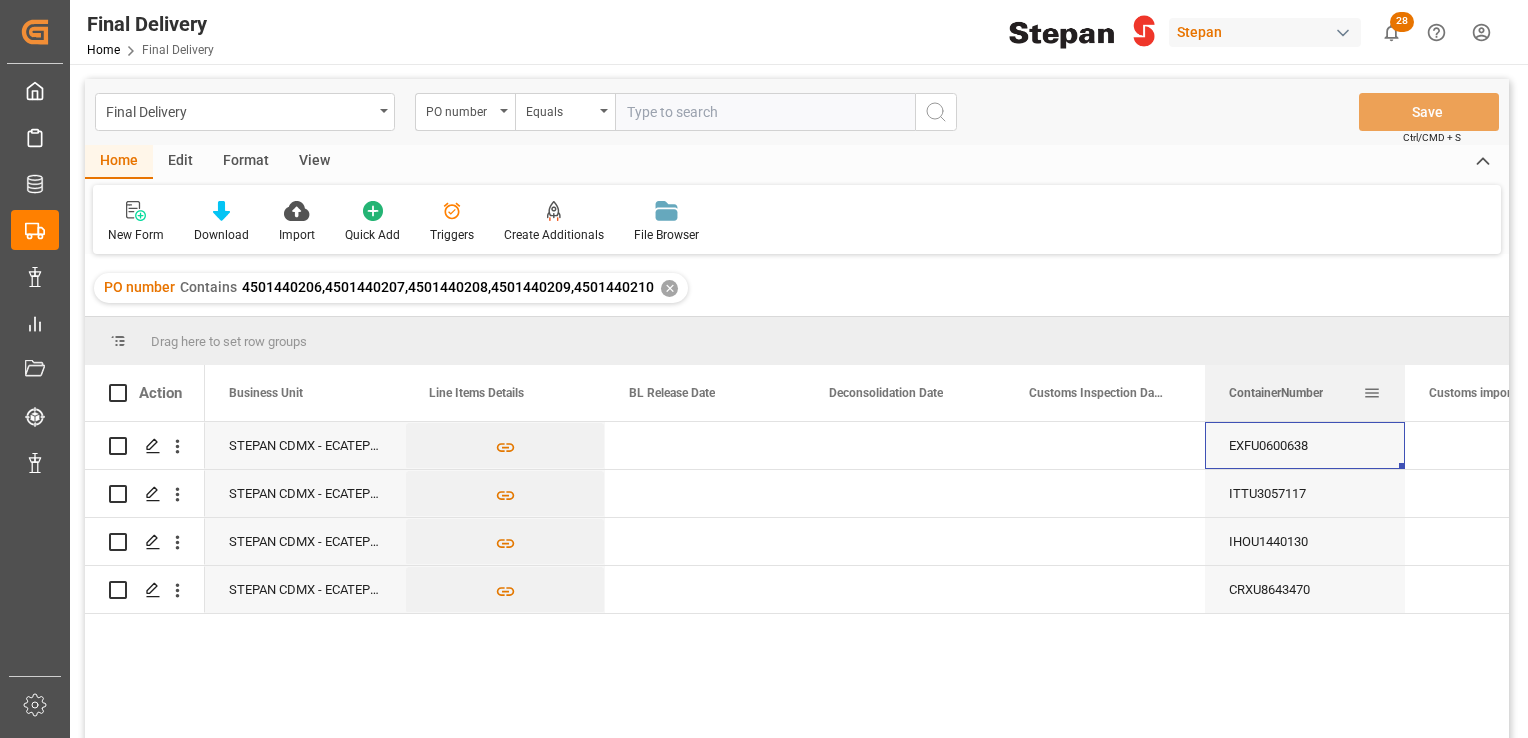 drag, startPoint x: 1087, startPoint y: 394, endPoint x: 1304, endPoint y: 394, distance: 217 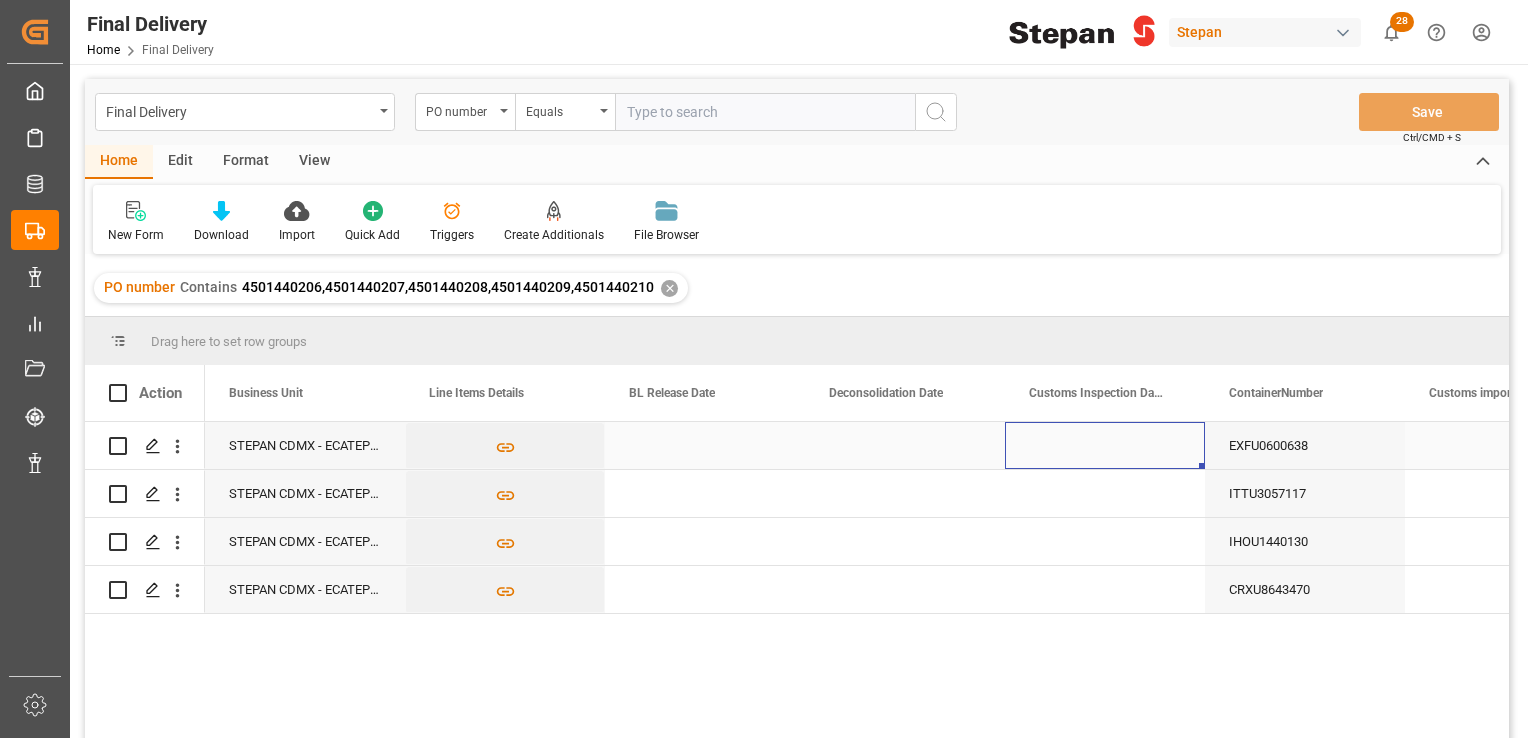 click at bounding box center (1105, 445) 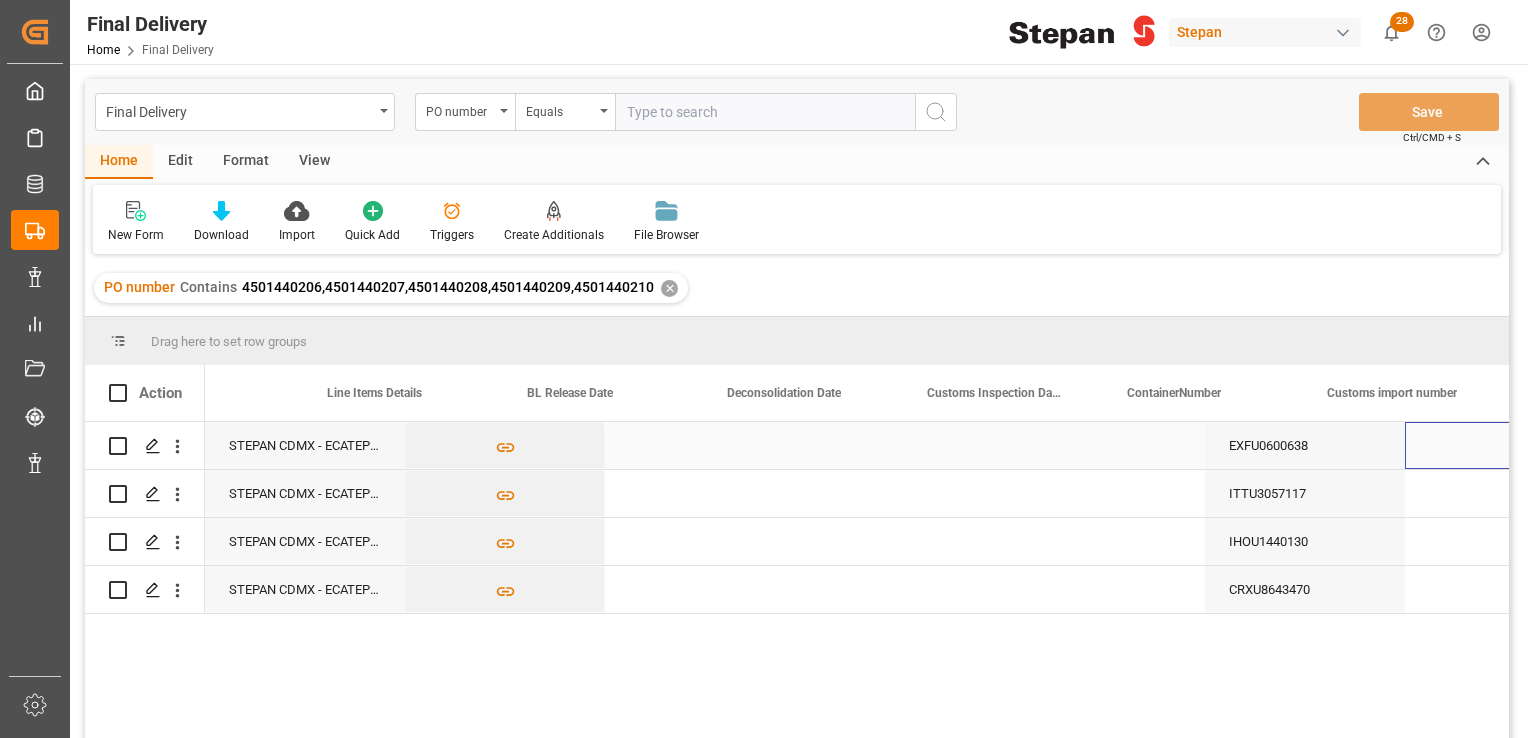 scroll, scrollTop: 0, scrollLeft: 702, axis: horizontal 